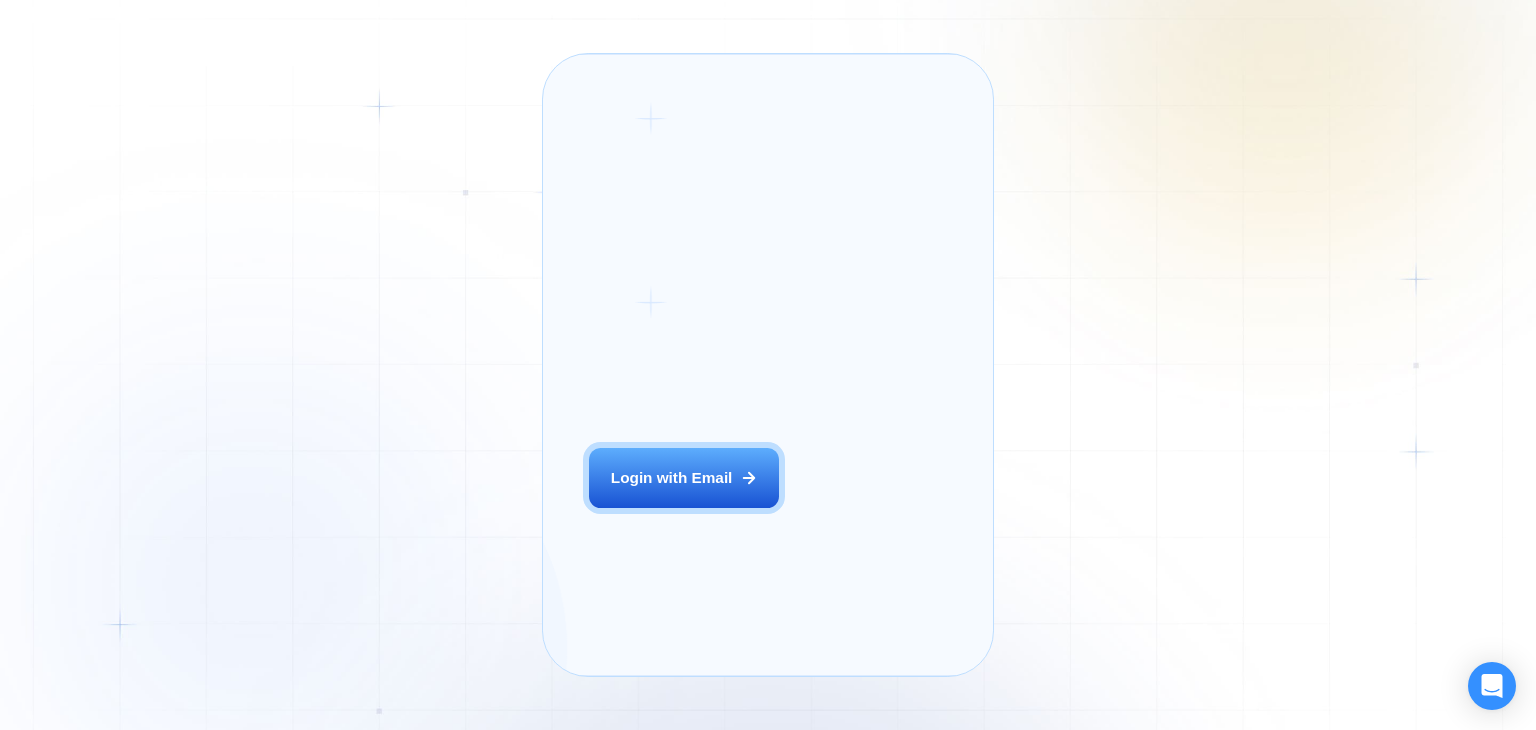 scroll, scrollTop: 0, scrollLeft: 0, axis: both 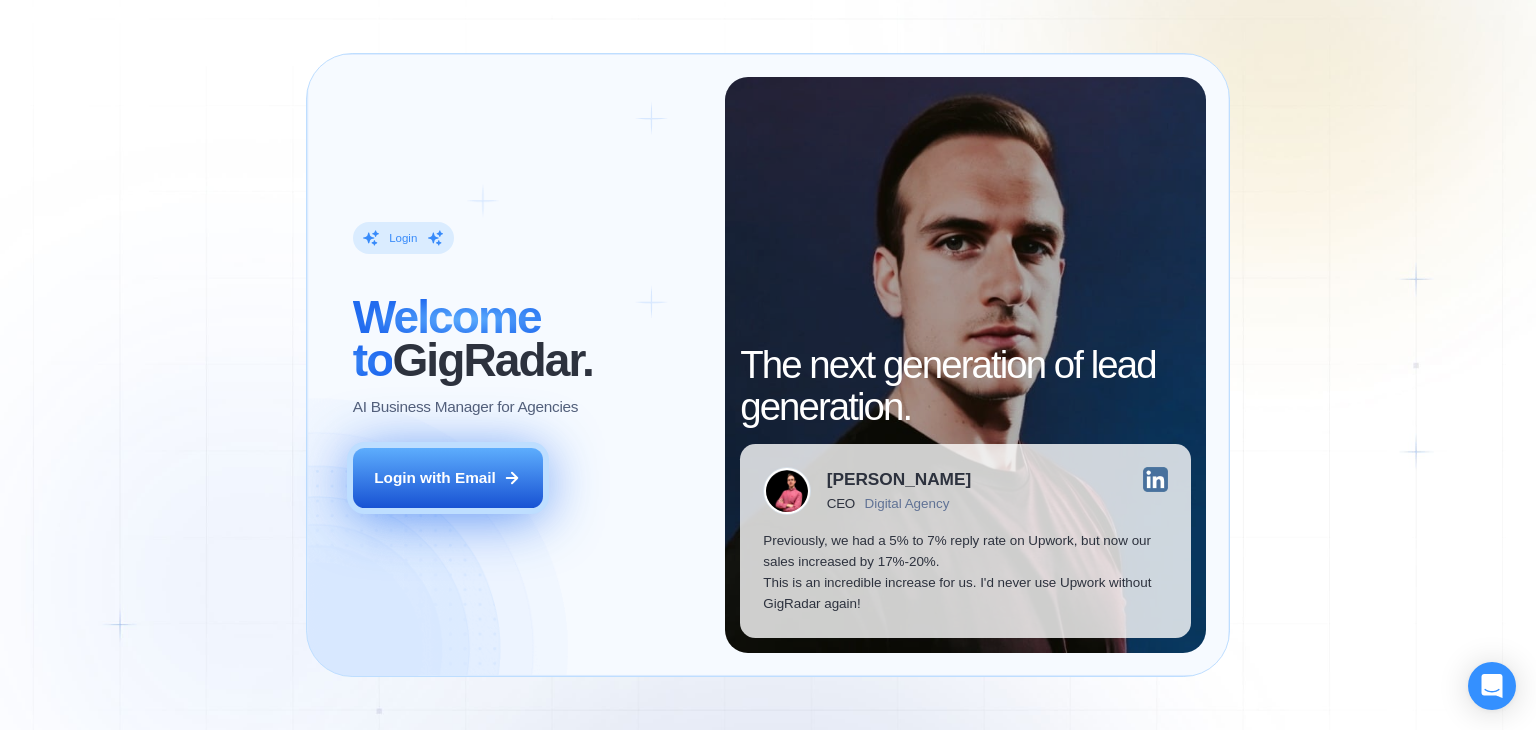 click on "Login with Email" at bounding box center [435, 477] 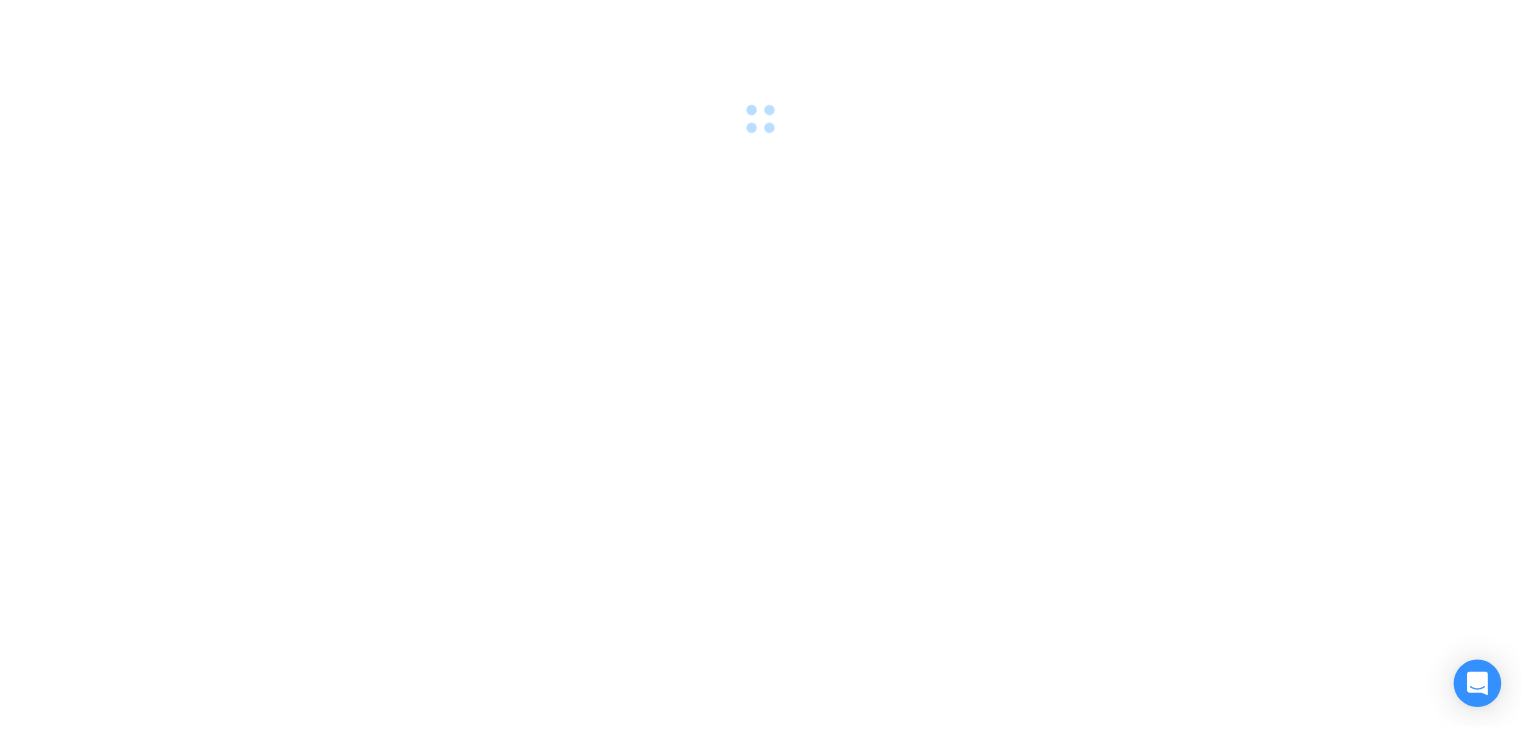scroll, scrollTop: 0, scrollLeft: 0, axis: both 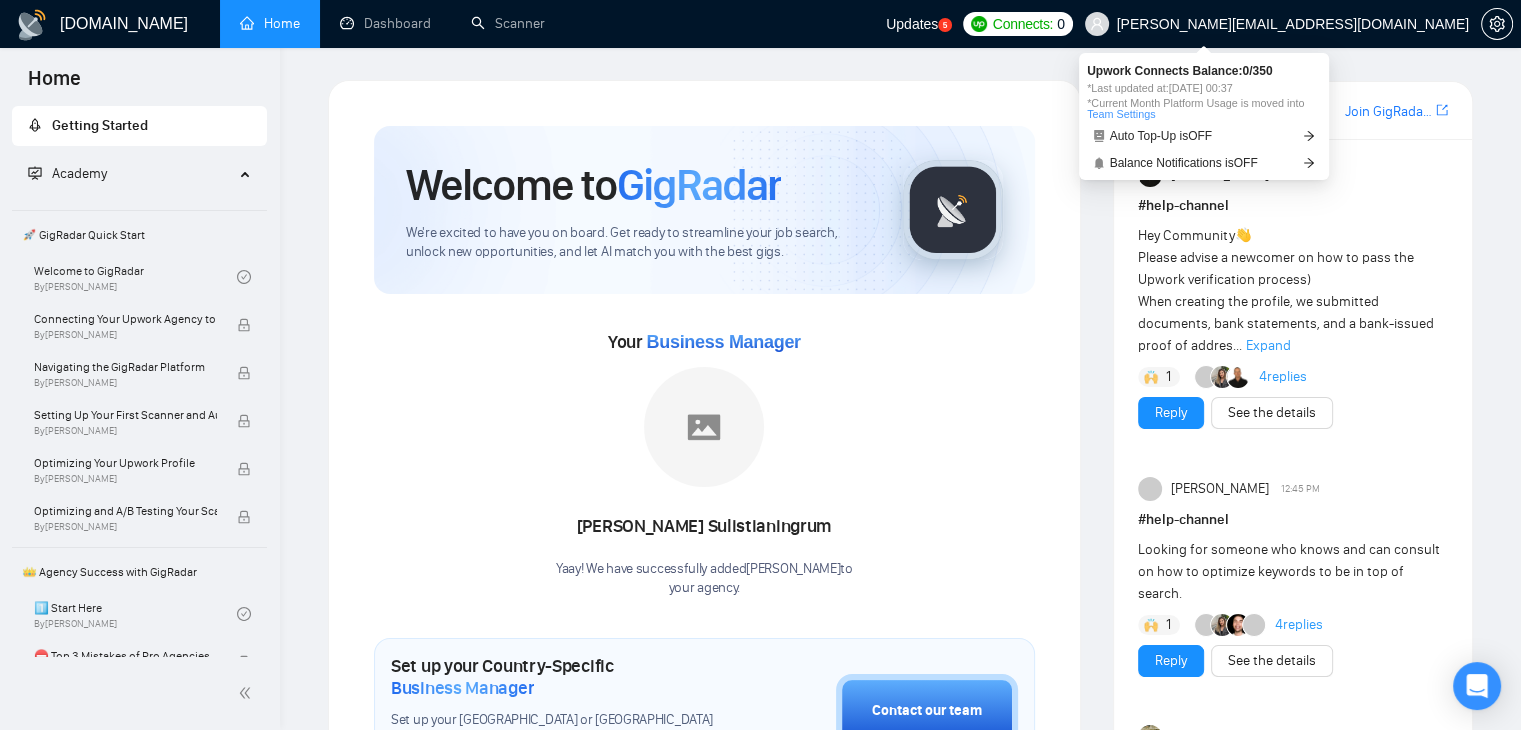 click on "Updates" at bounding box center [912, 24] 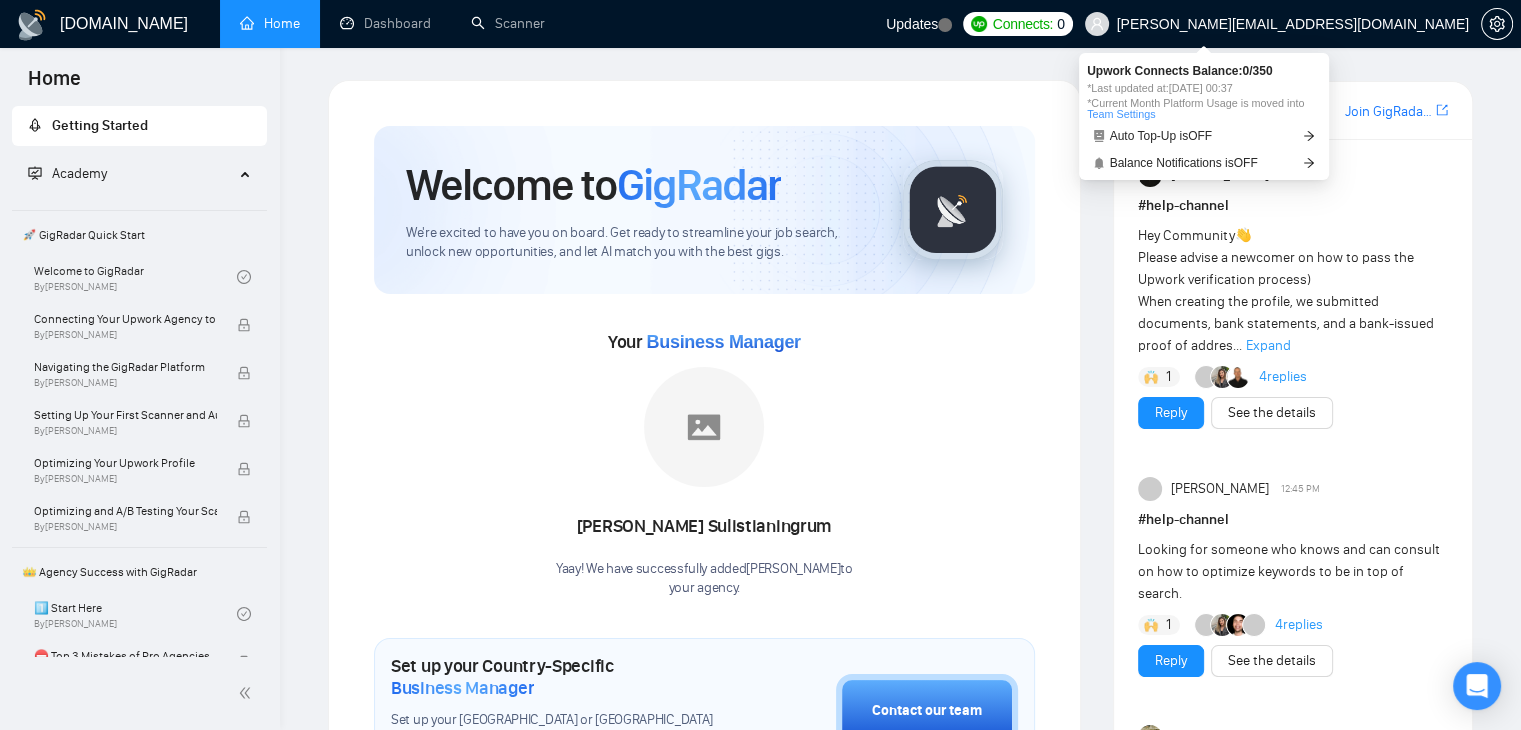 click on "Connects:" at bounding box center [1023, 24] 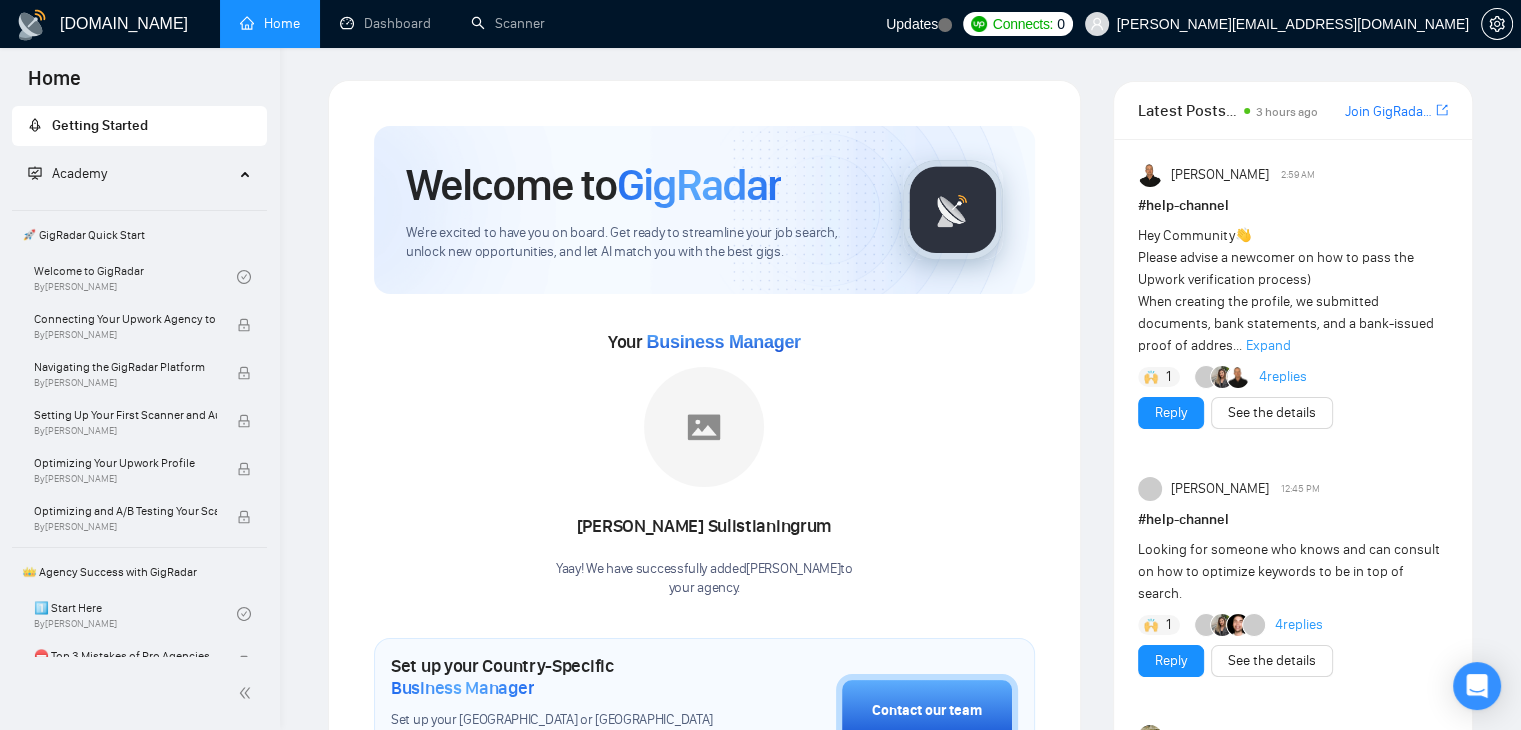 click on "Academy" at bounding box center (131, 174) 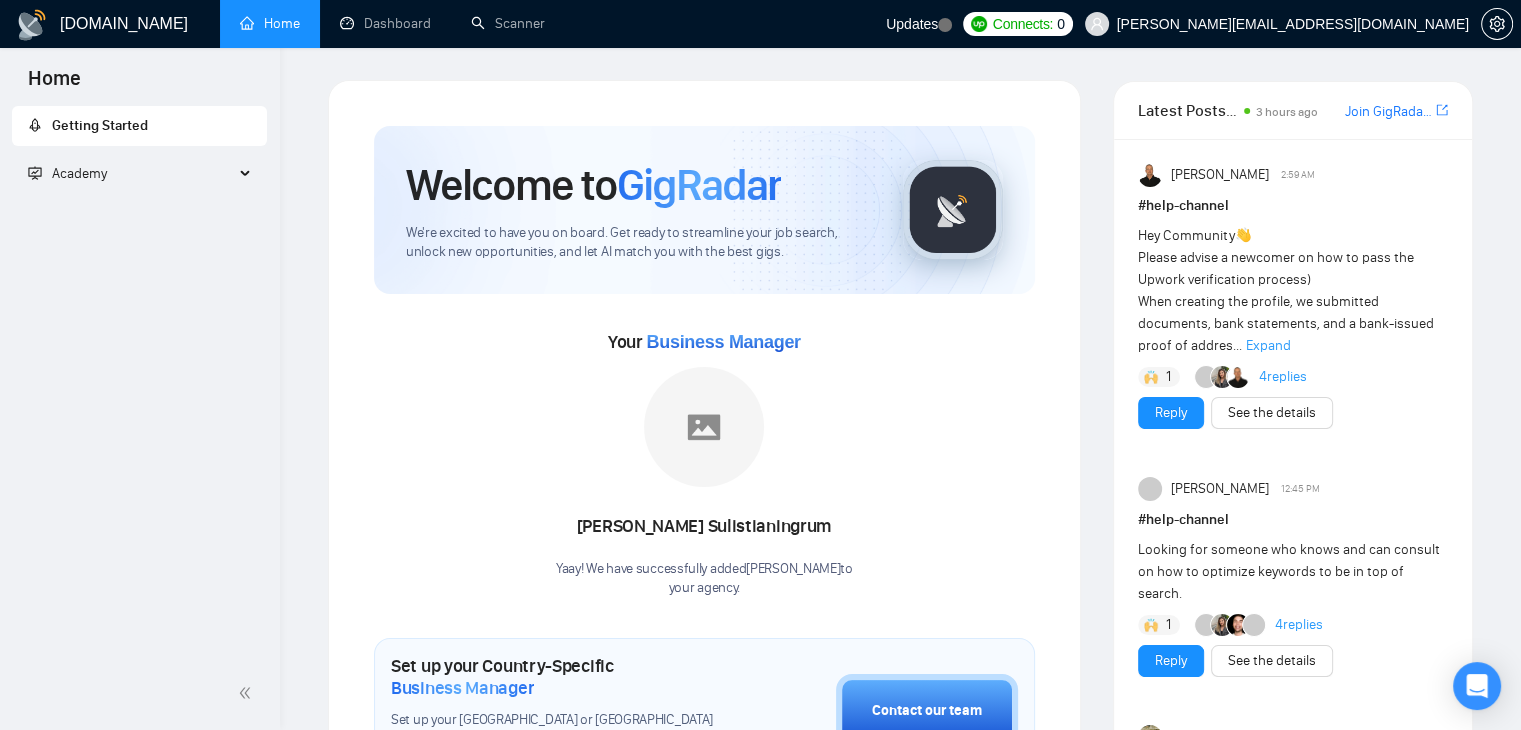 click on "Academy" at bounding box center (131, 174) 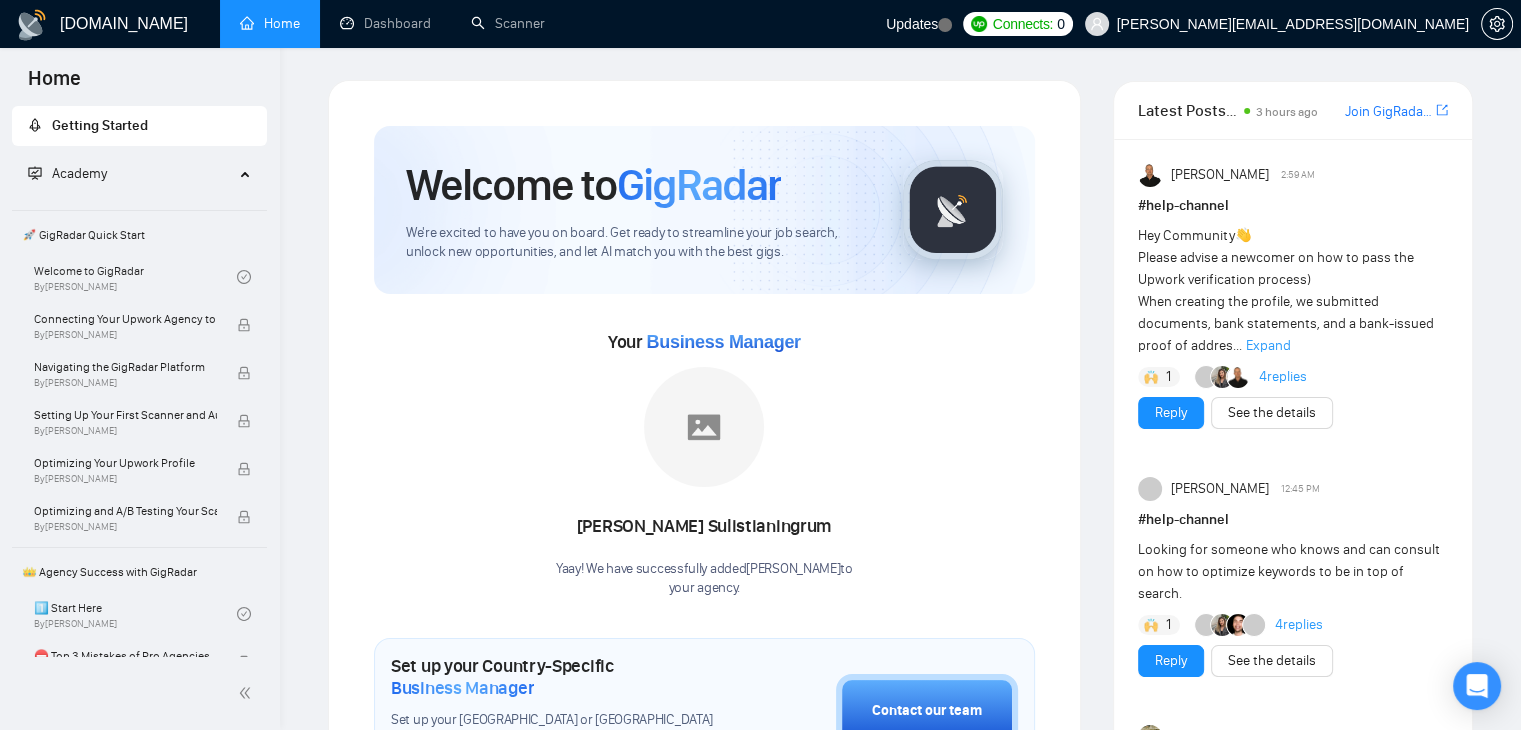 click on "Academy" at bounding box center [79, 173] 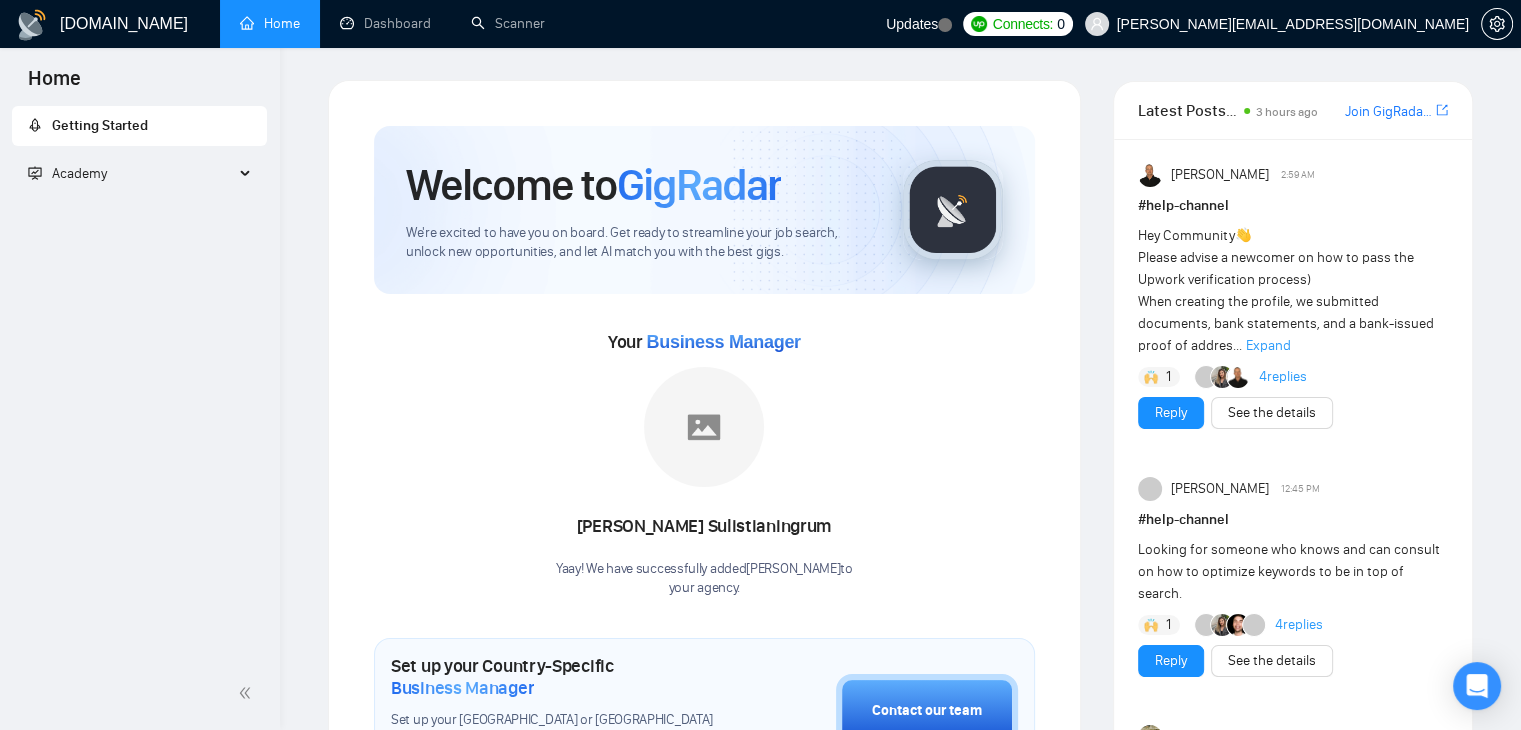 click on "Getting Started" at bounding box center (100, 125) 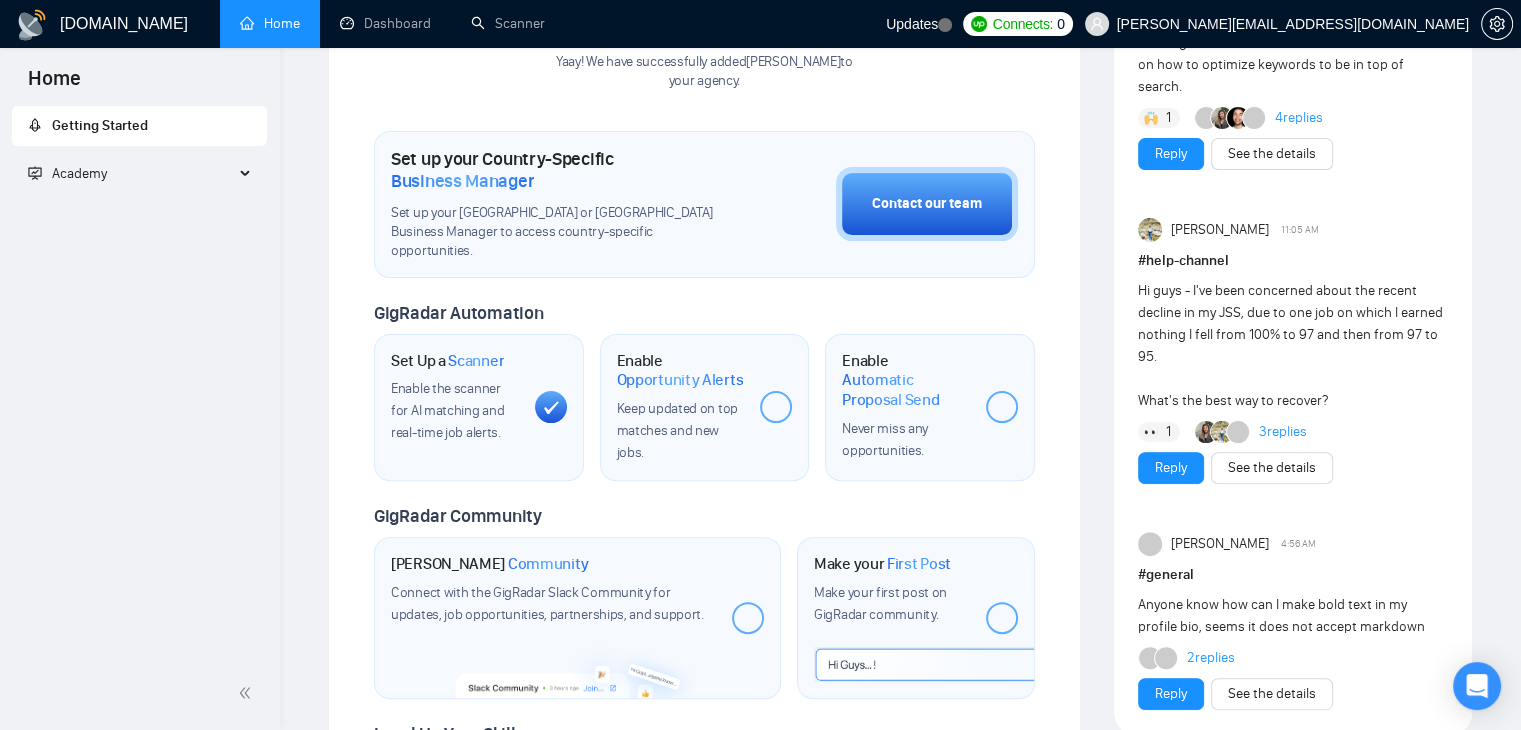 scroll, scrollTop: 500, scrollLeft: 0, axis: vertical 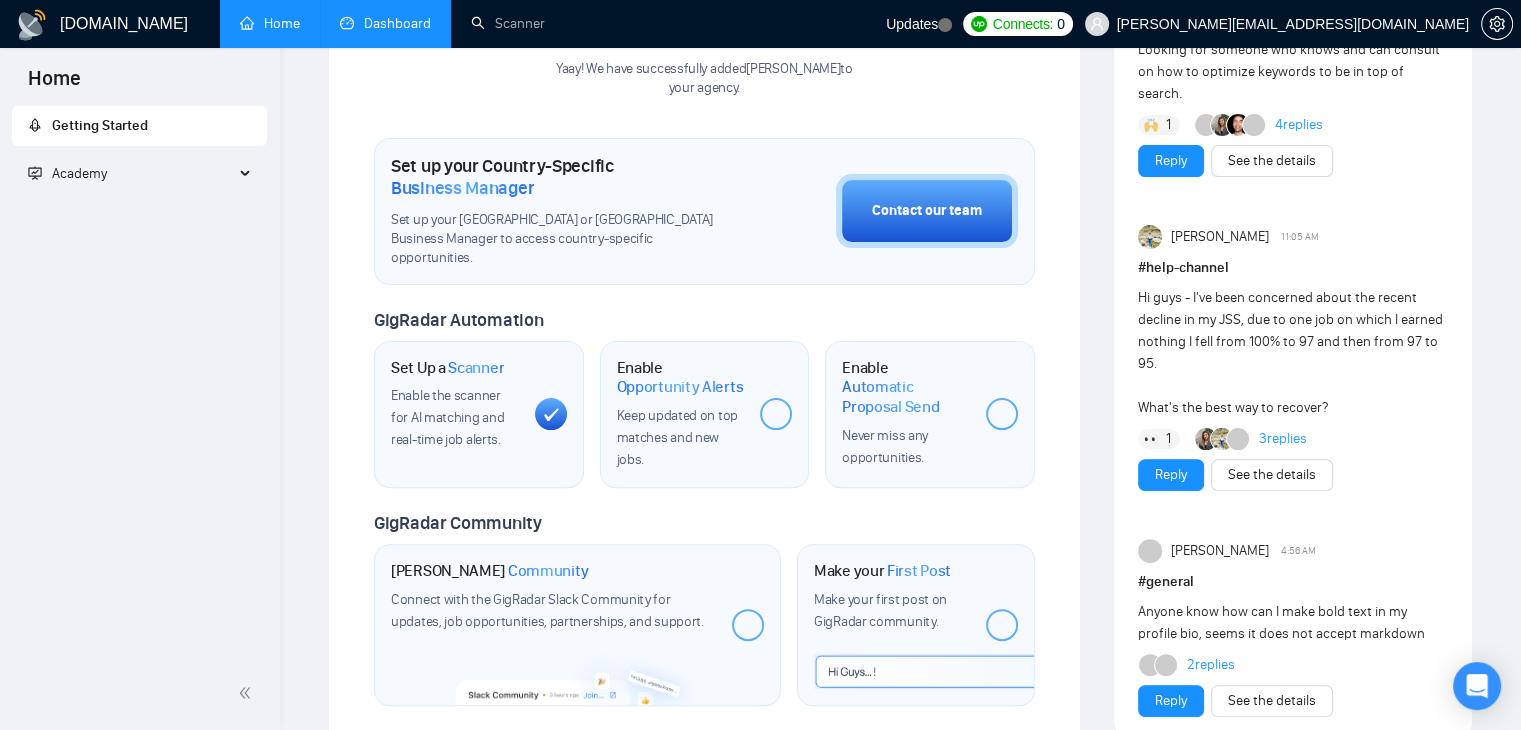click on "Dashboard" at bounding box center [385, 23] 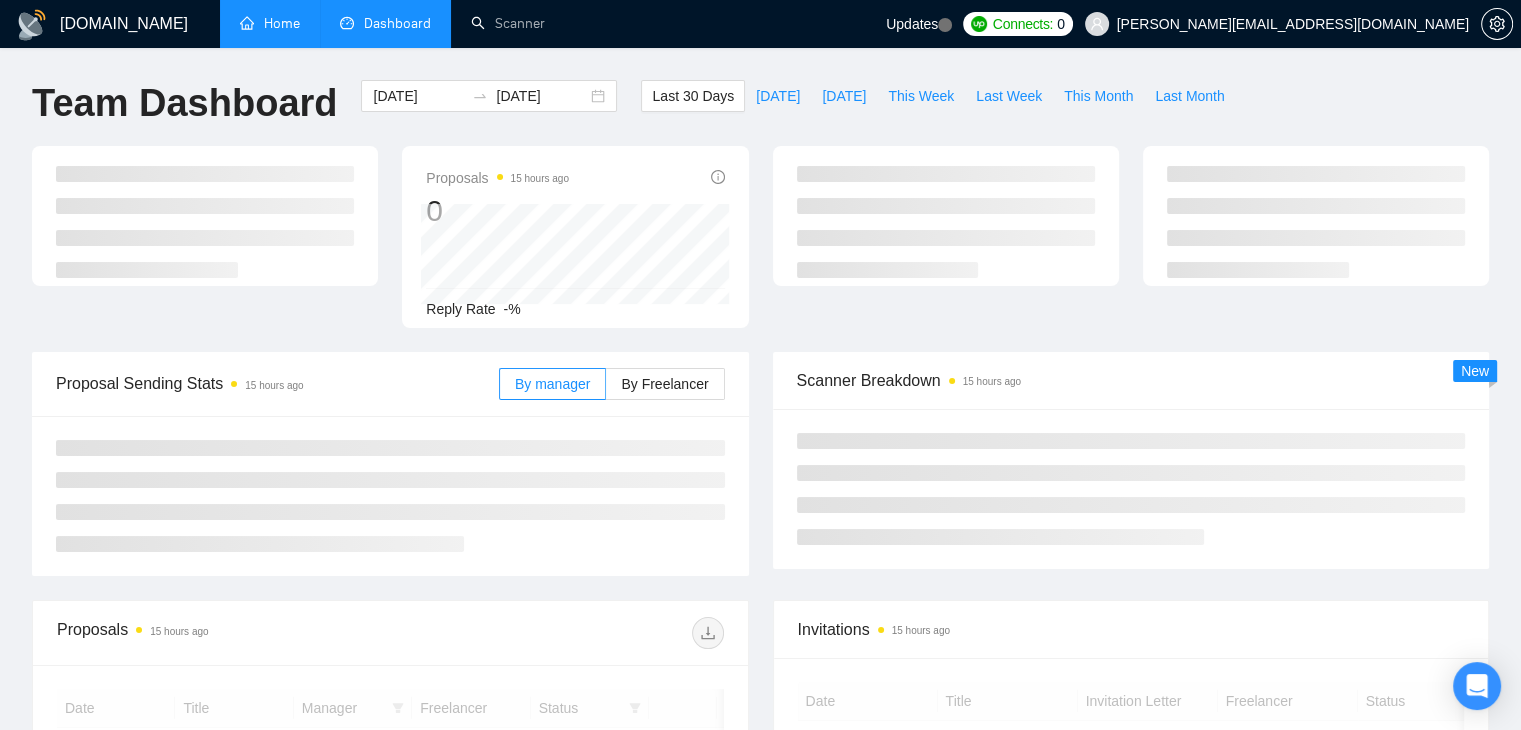 click on "Home" at bounding box center [270, 23] 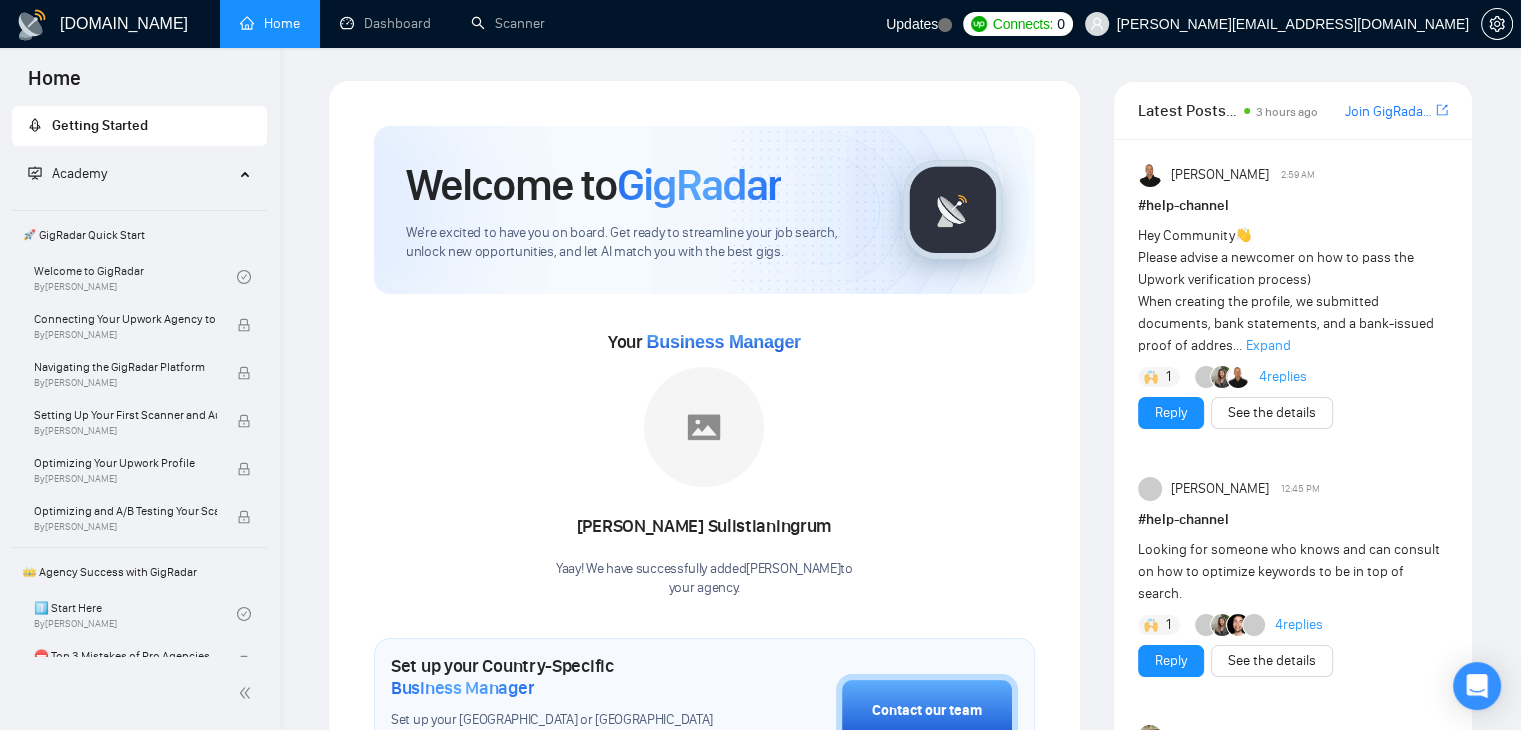 click on "Connects:" at bounding box center (1023, 24) 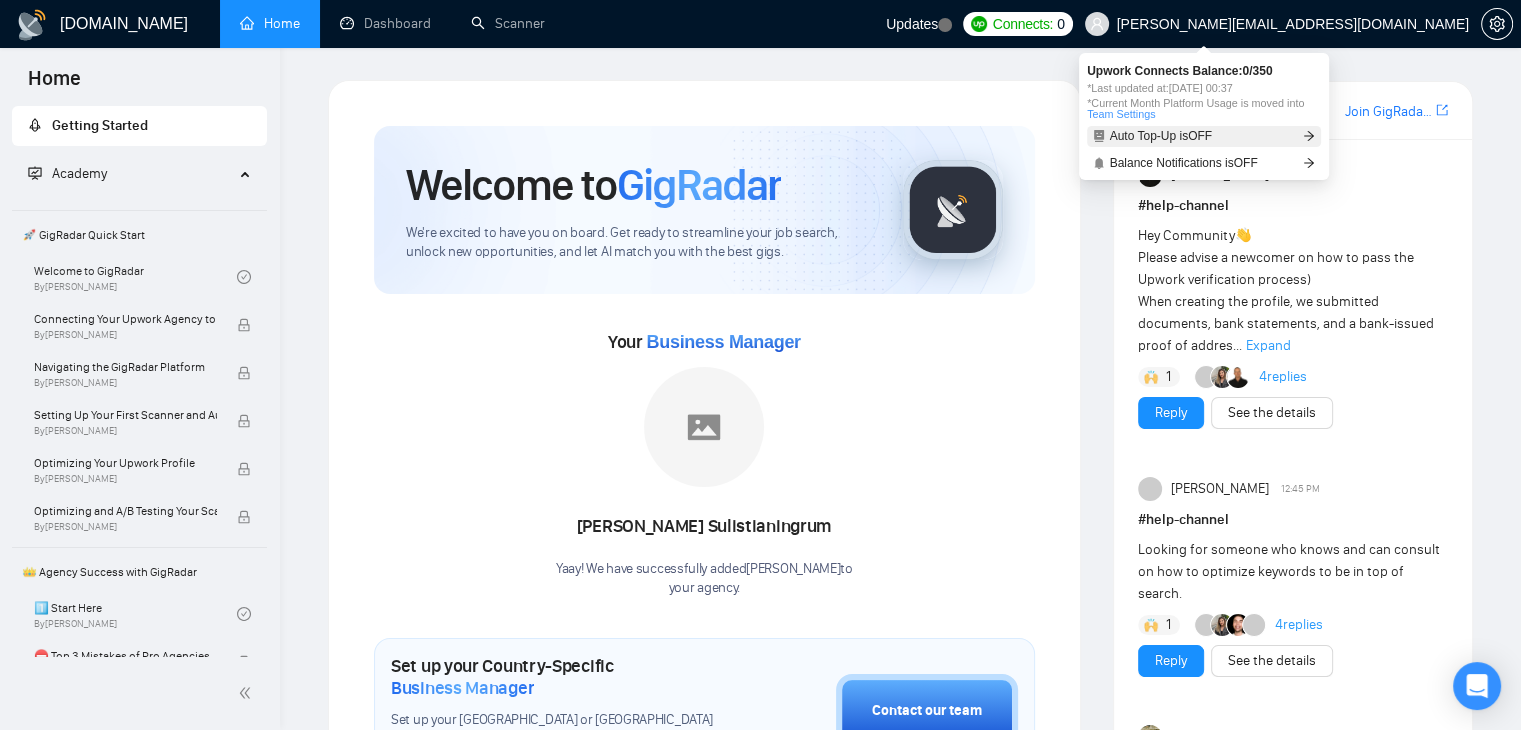 click on "Auto Top-Up is  OFF" at bounding box center [1161, 136] 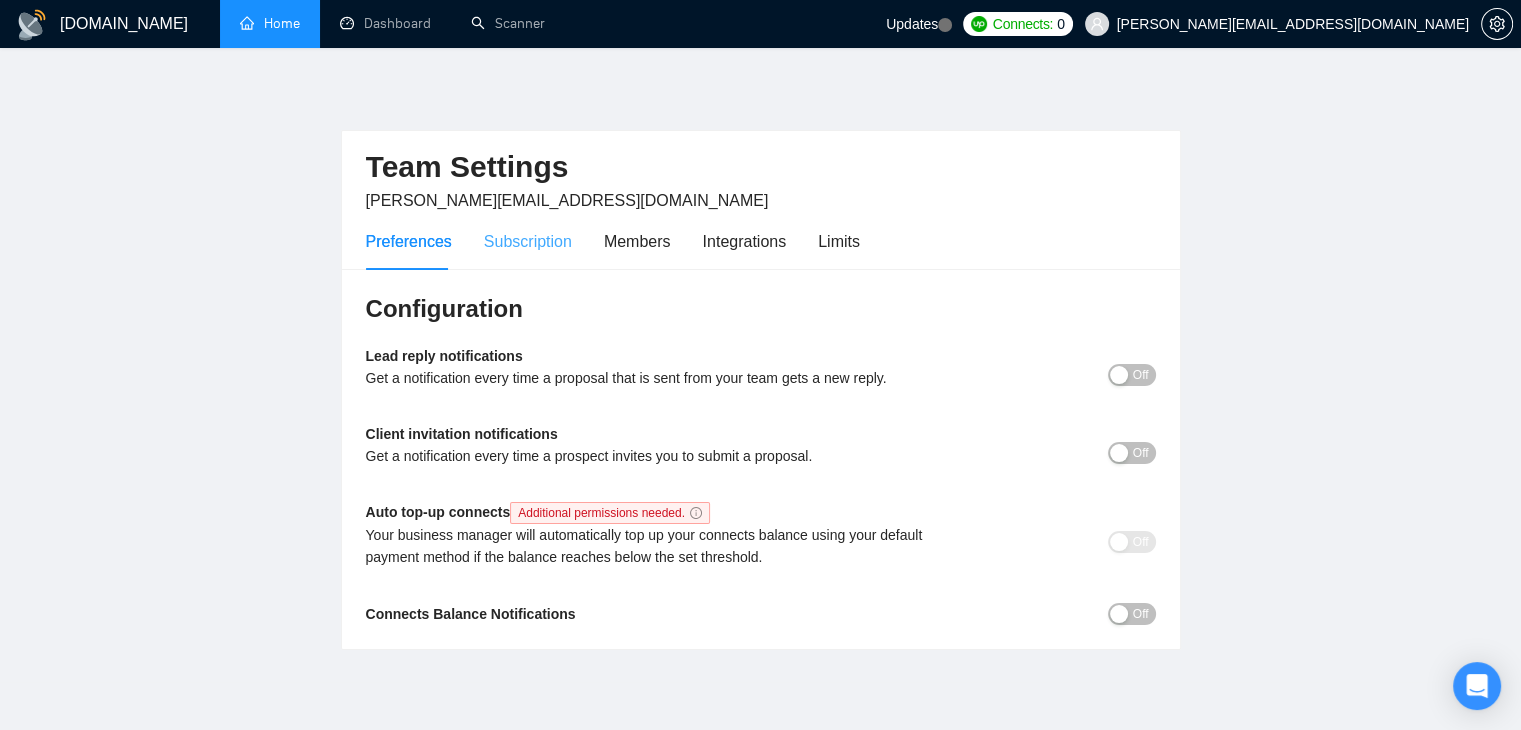 click on "Subscription" at bounding box center [528, 241] 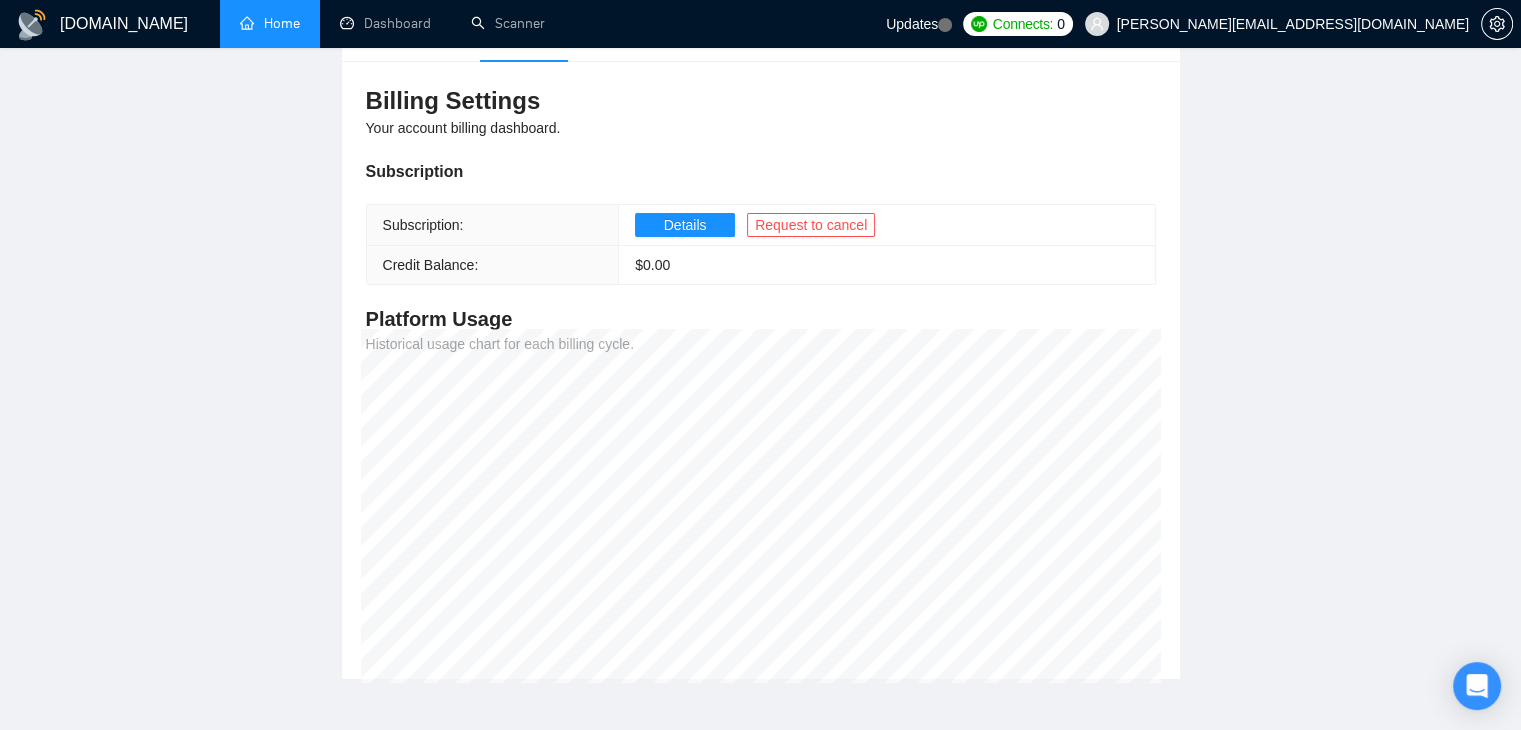 scroll, scrollTop: 100, scrollLeft: 0, axis: vertical 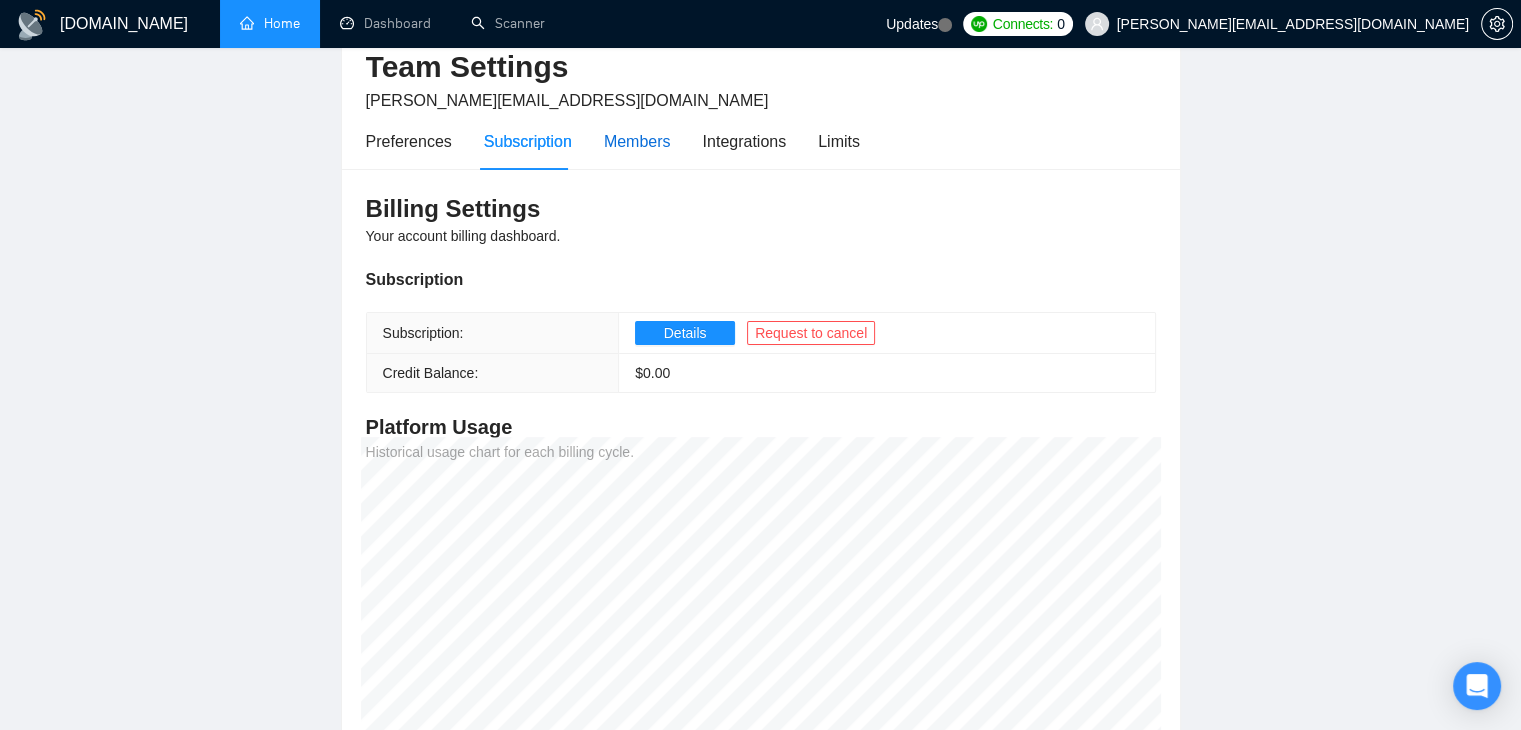 click on "Members" at bounding box center (637, 141) 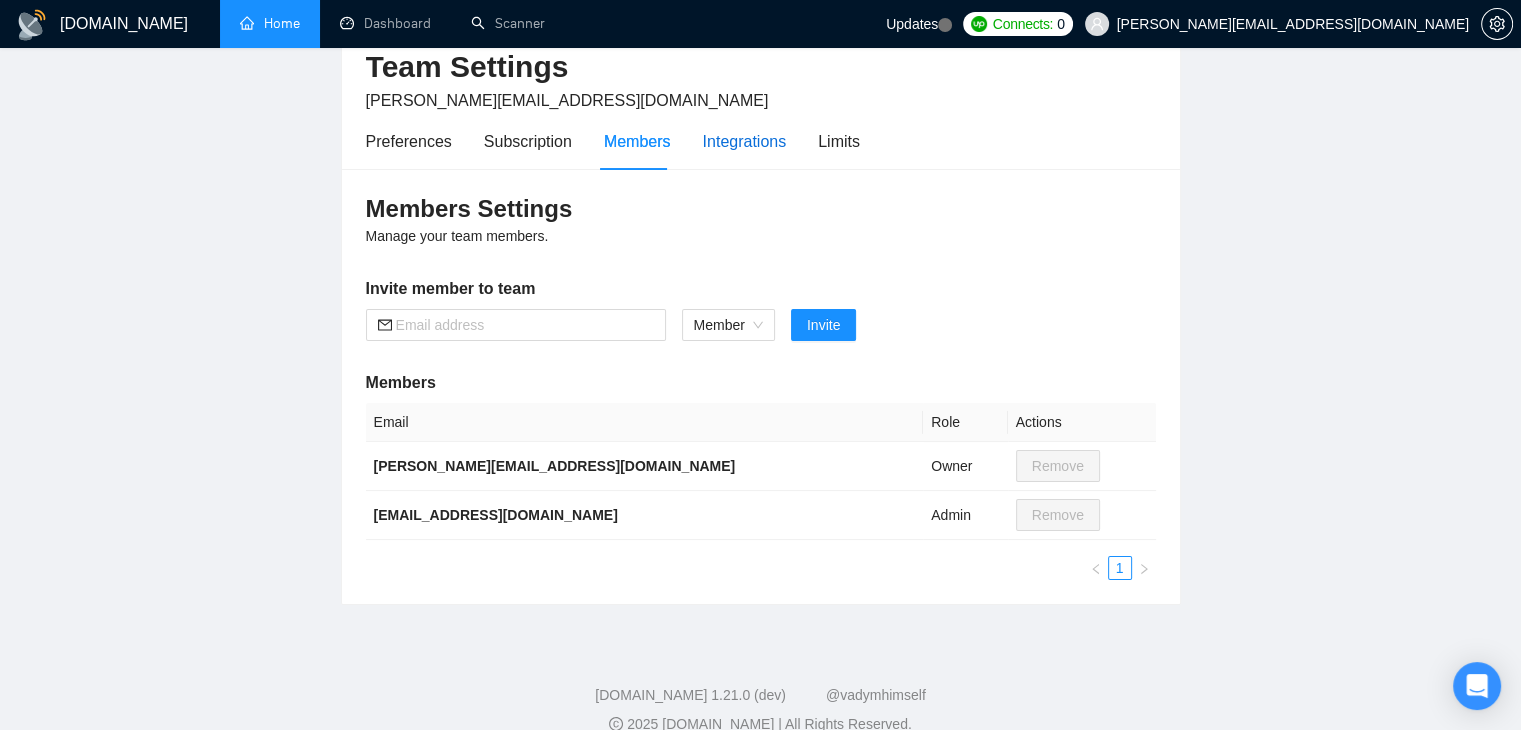 click on "Integrations" at bounding box center (745, 141) 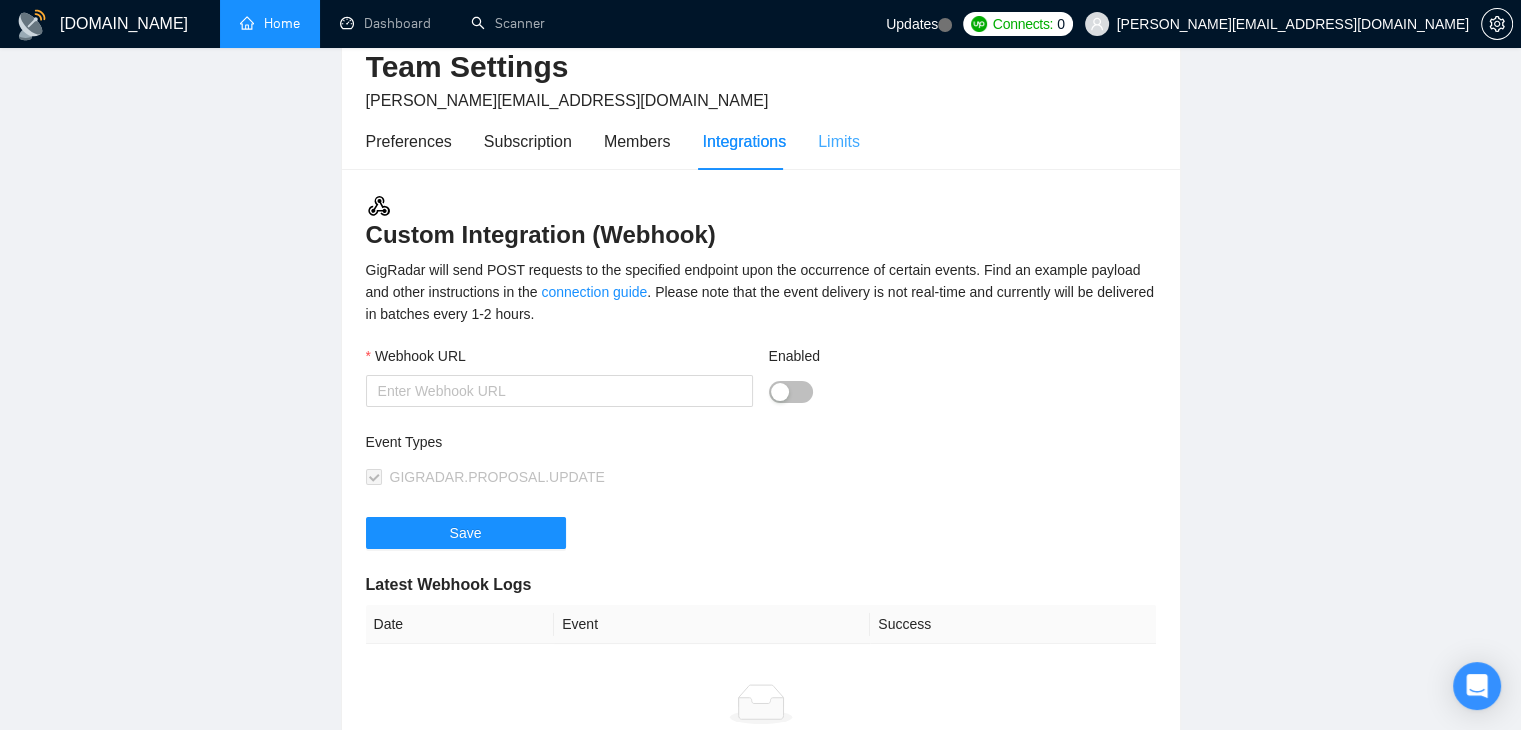click on "Limits" at bounding box center [839, 141] 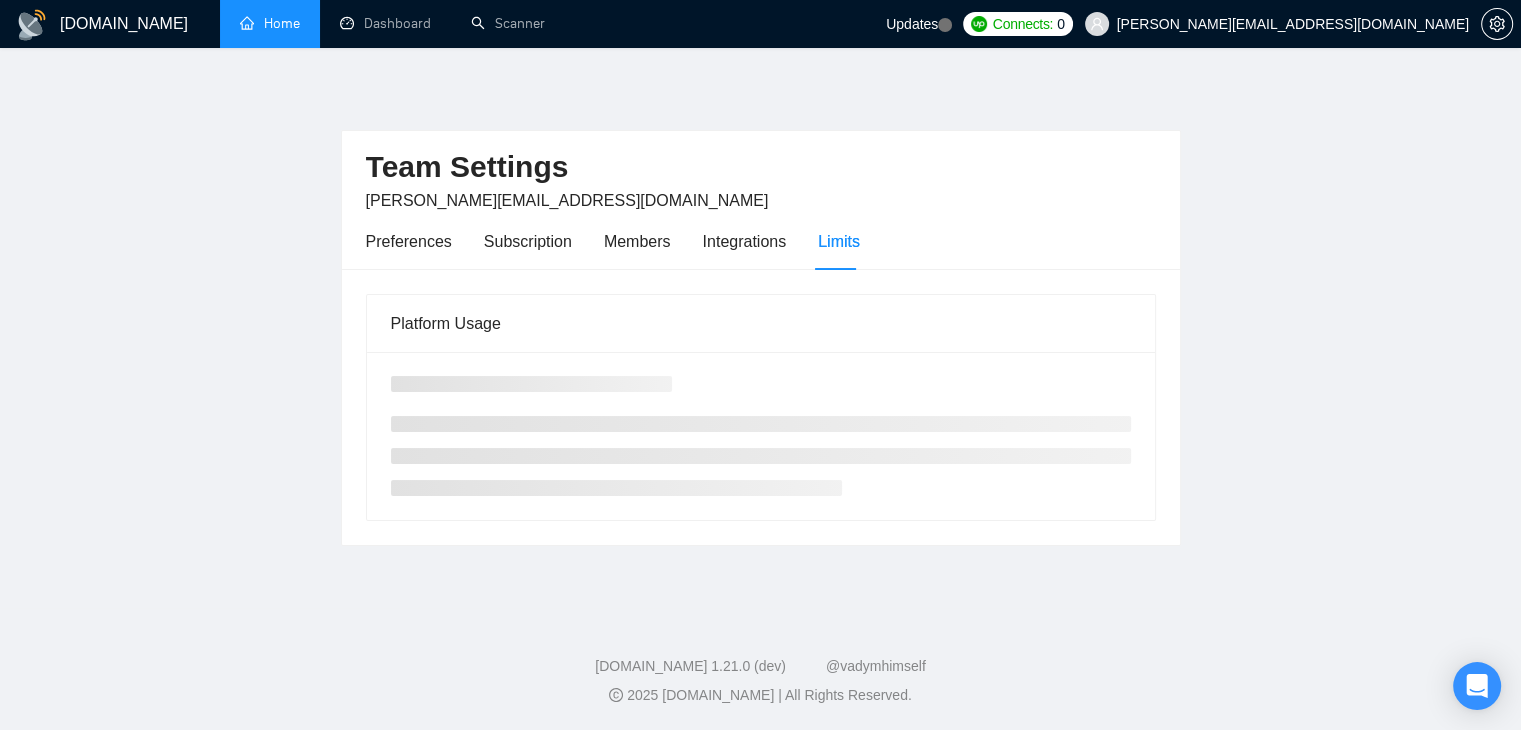 scroll, scrollTop: 0, scrollLeft: 0, axis: both 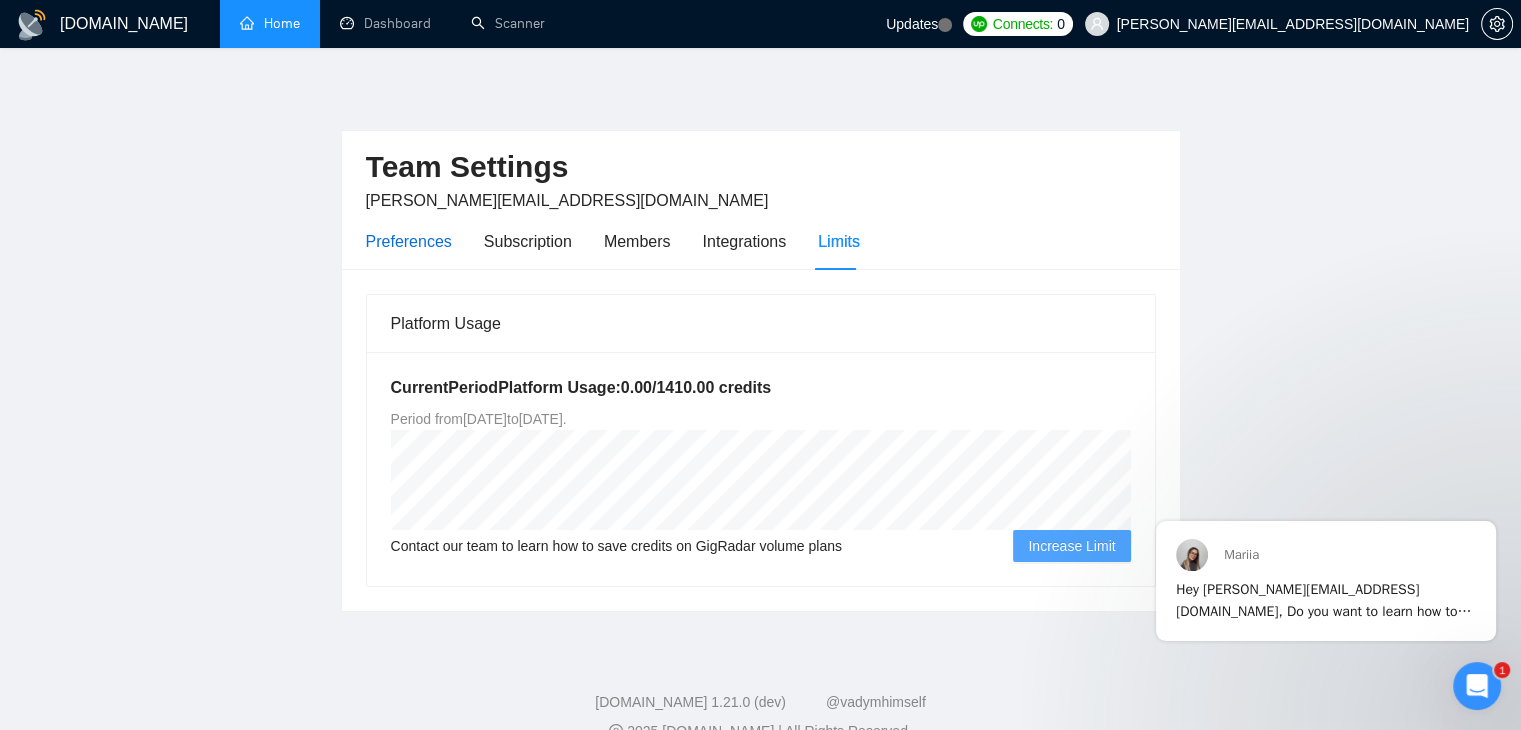 click on "Preferences" at bounding box center [409, 241] 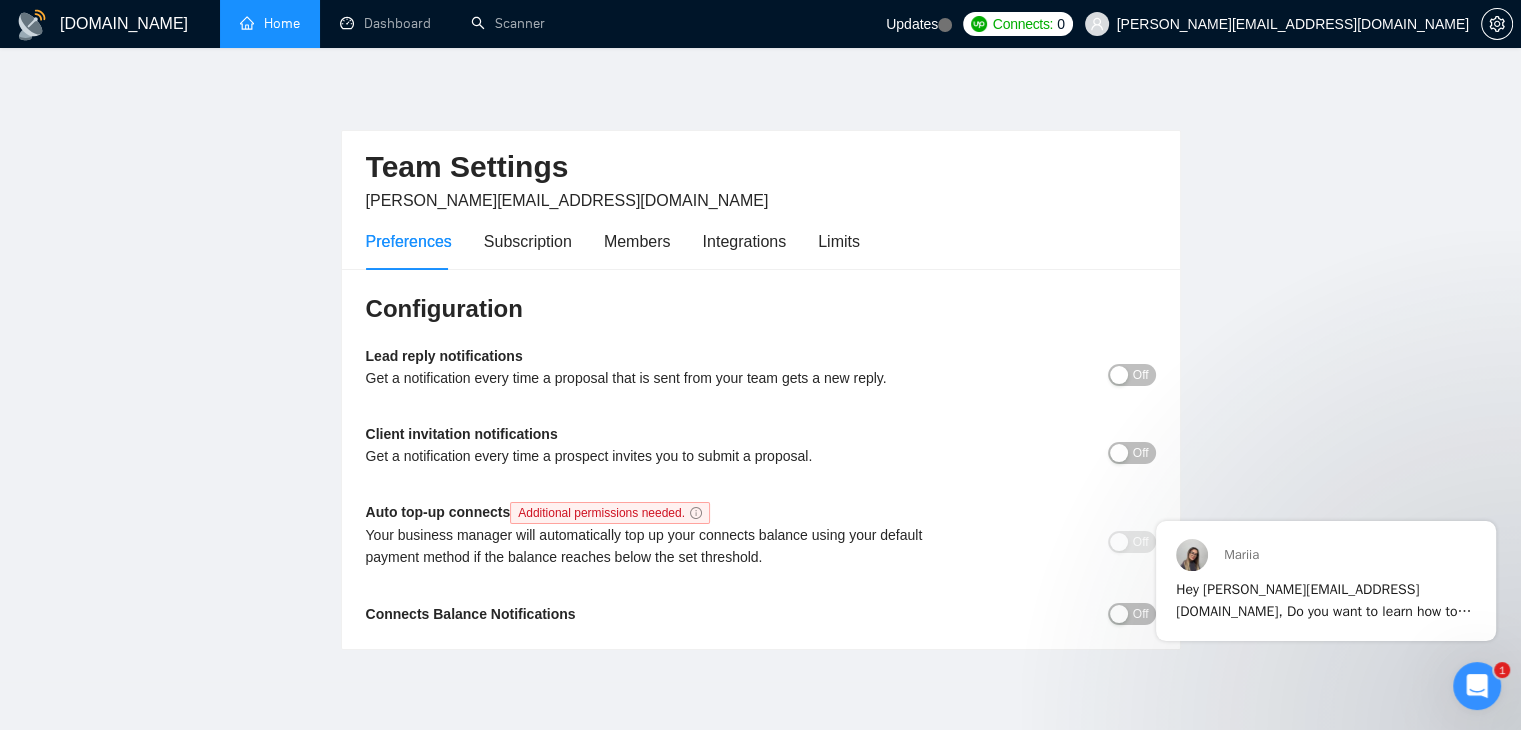 drag, startPoint x: 177, startPoint y: -3, endPoint x: 196, endPoint y: -13, distance: 21.470911 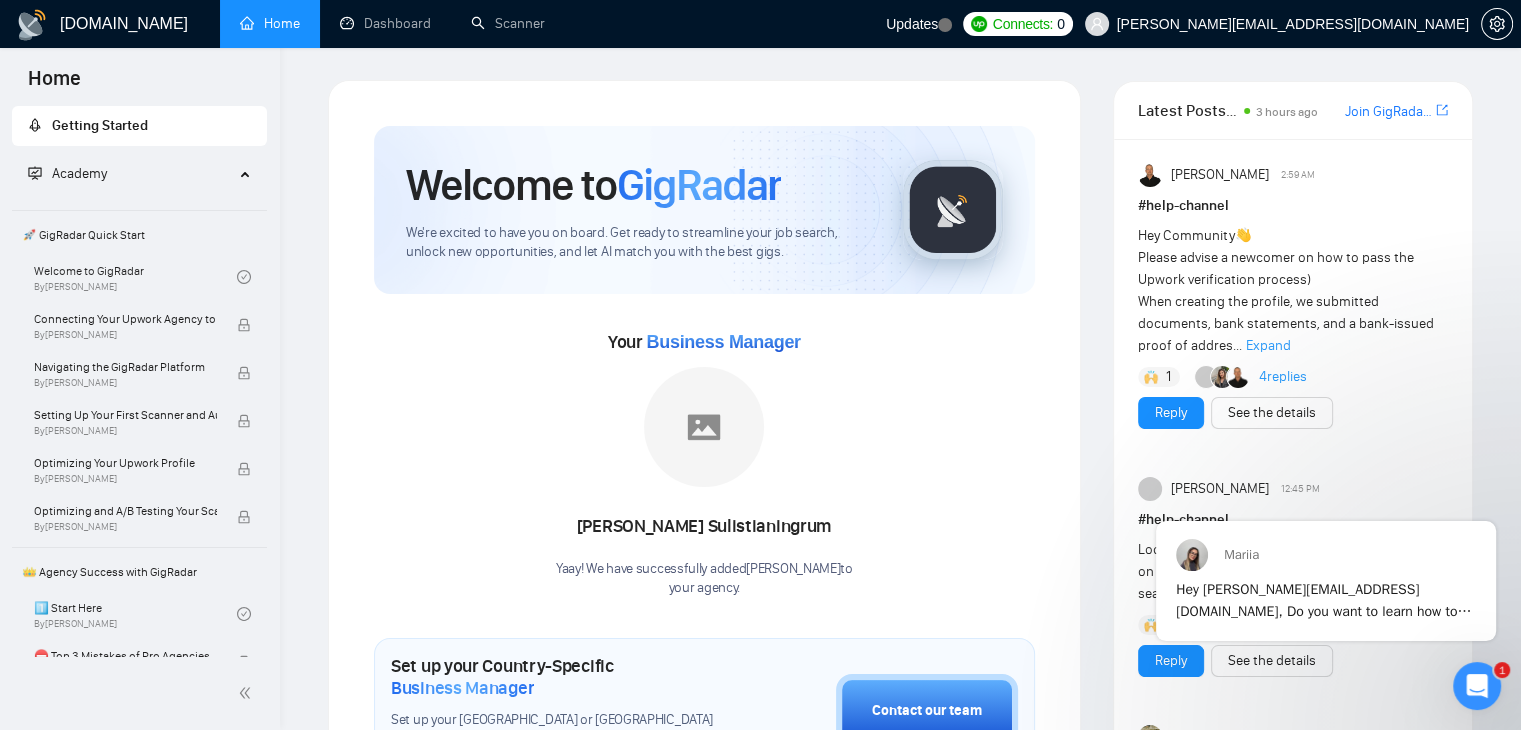 click on "🚀 GigRadar Quick Start" at bounding box center [139, 235] 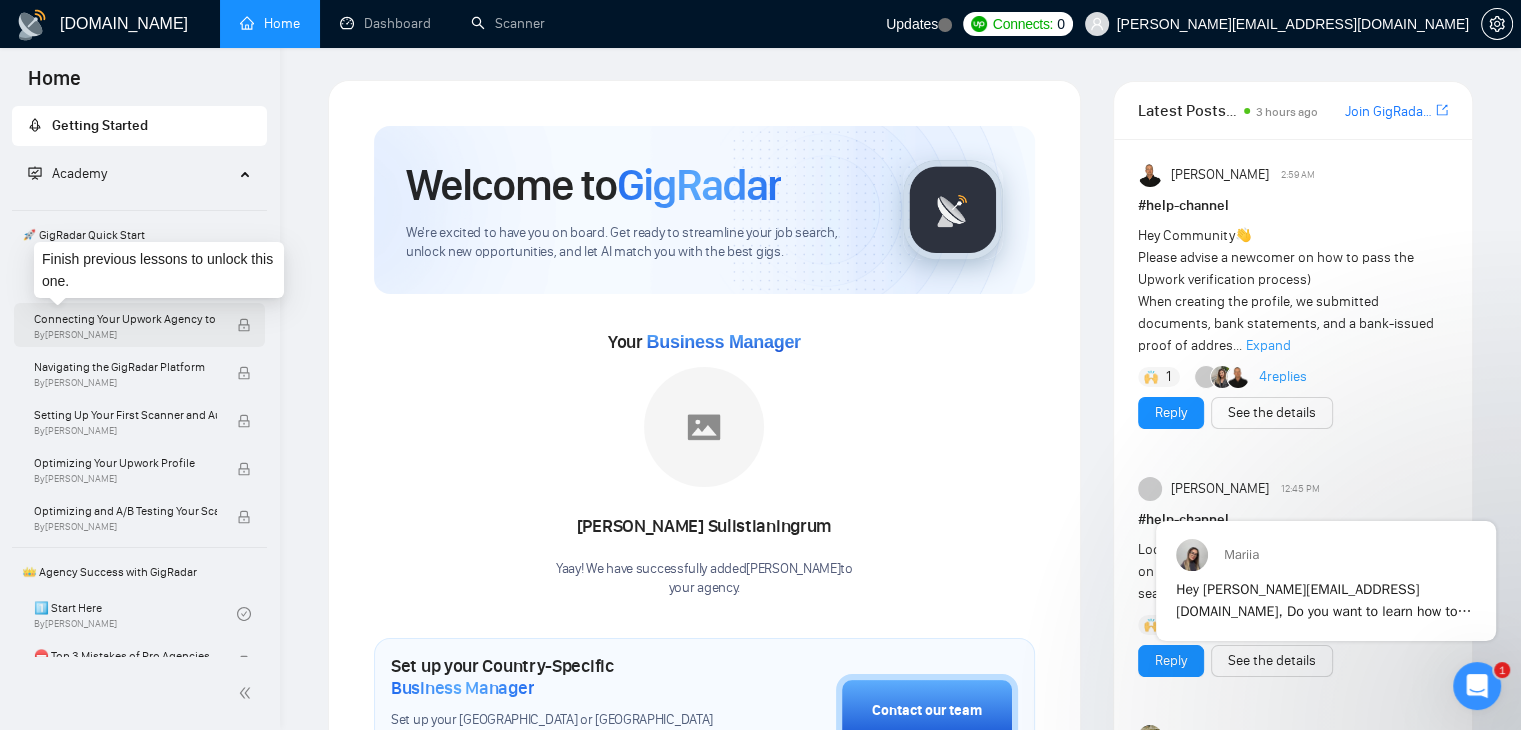 click on "By  Vlad Timinsky" at bounding box center [125, 335] 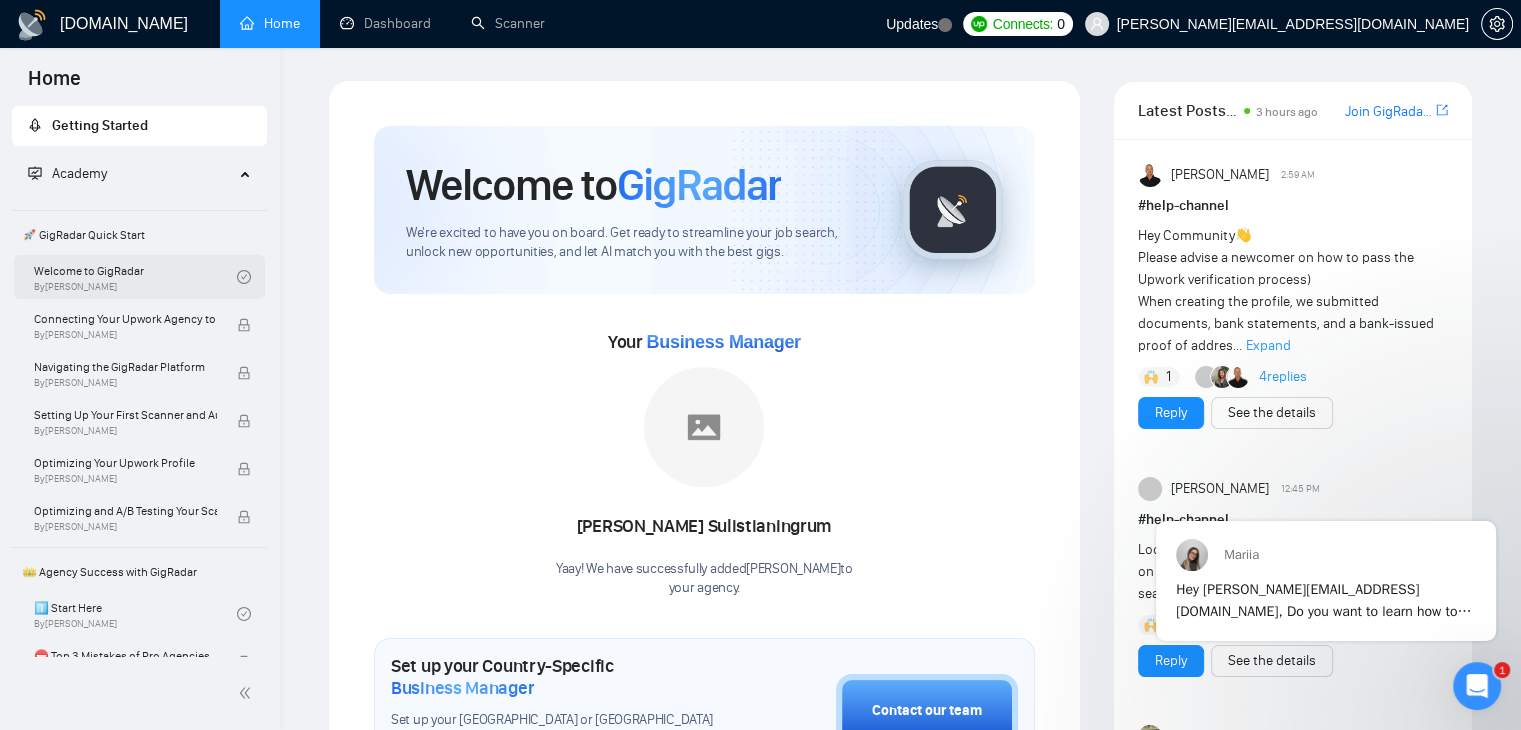 click on "Welcome to GigRadar By  Vlad Timinsky" at bounding box center [135, 277] 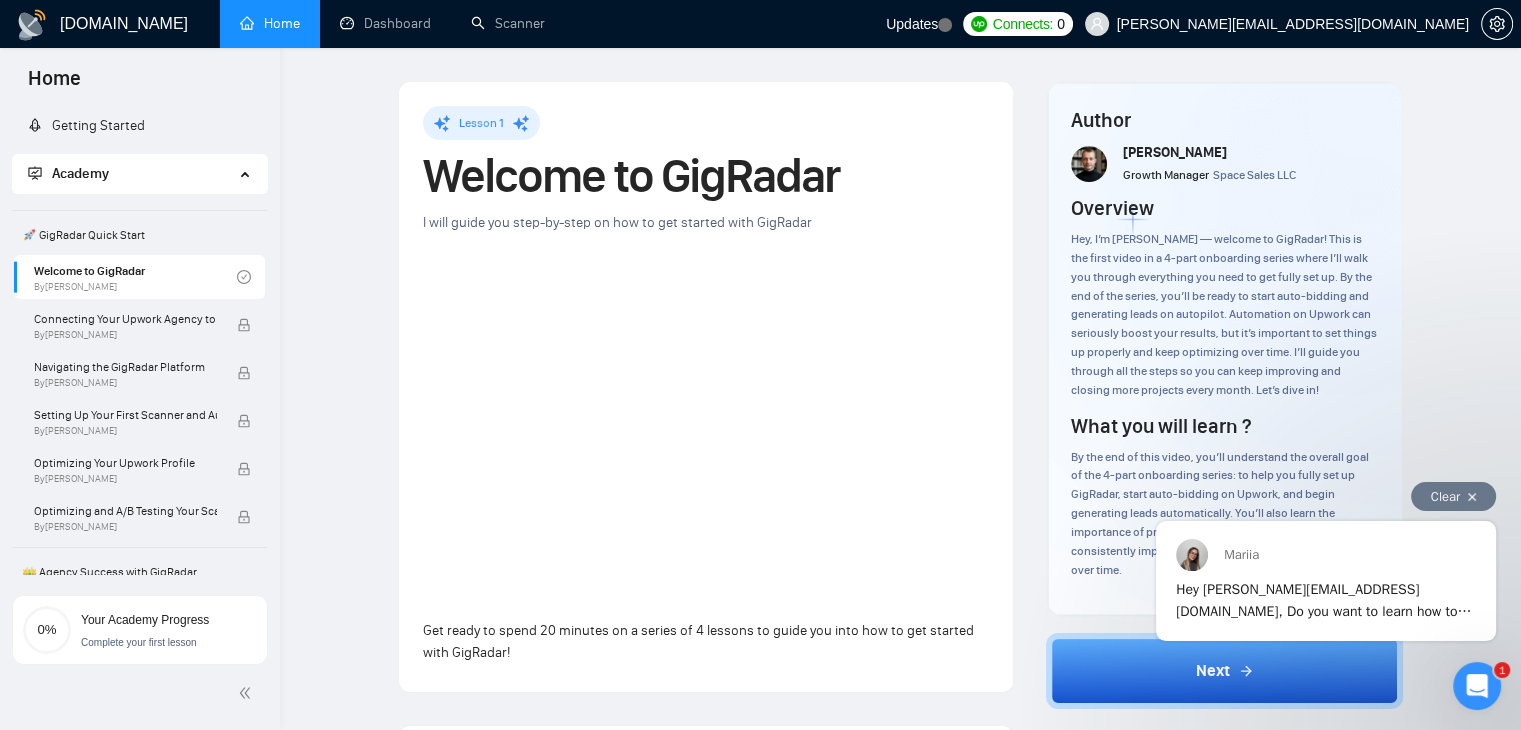 click on "Clear" at bounding box center [1453, 496] 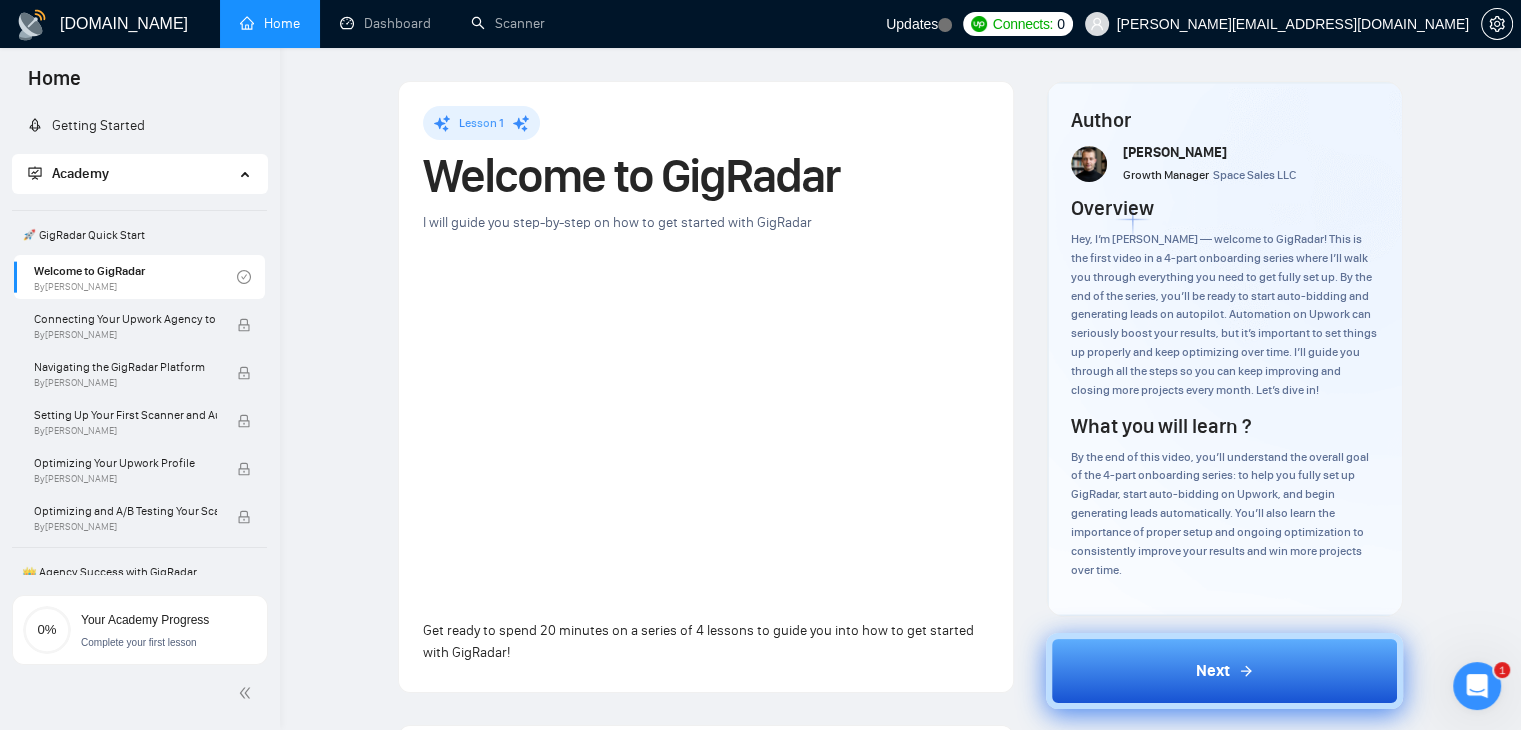 click on "Next" at bounding box center (1224, 671) 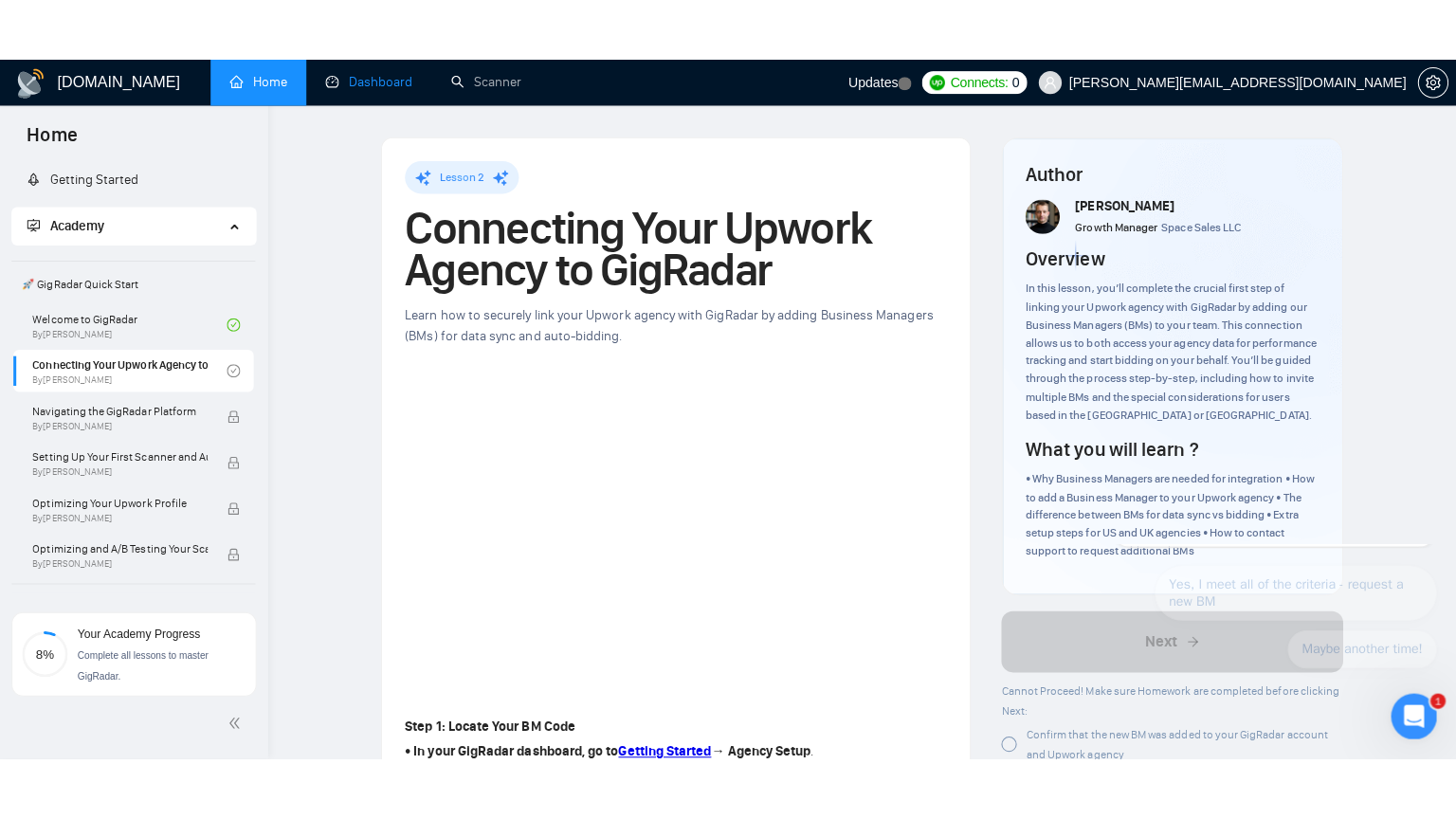 scroll, scrollTop: 0, scrollLeft: 0, axis: both 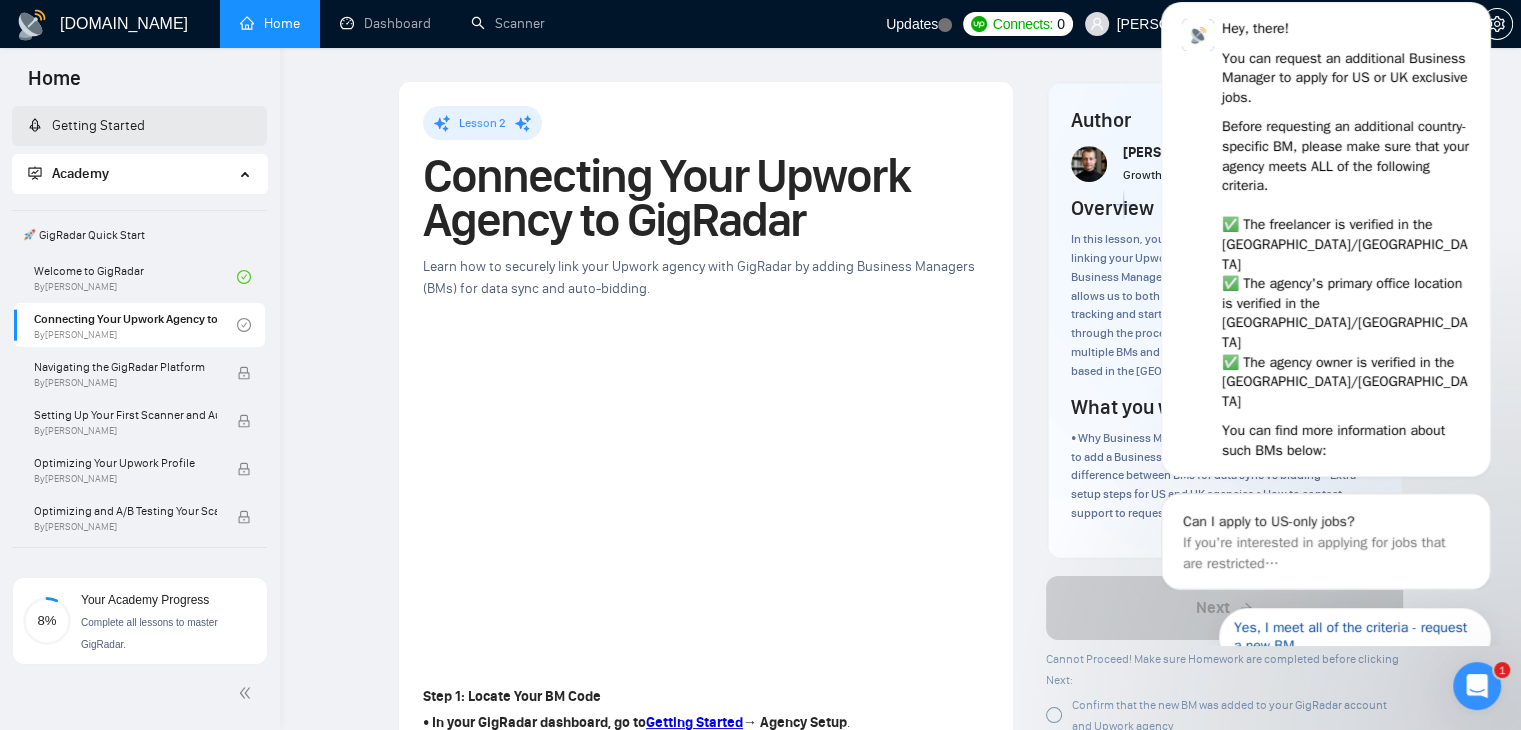 click on "Getting Started" at bounding box center [86, 125] 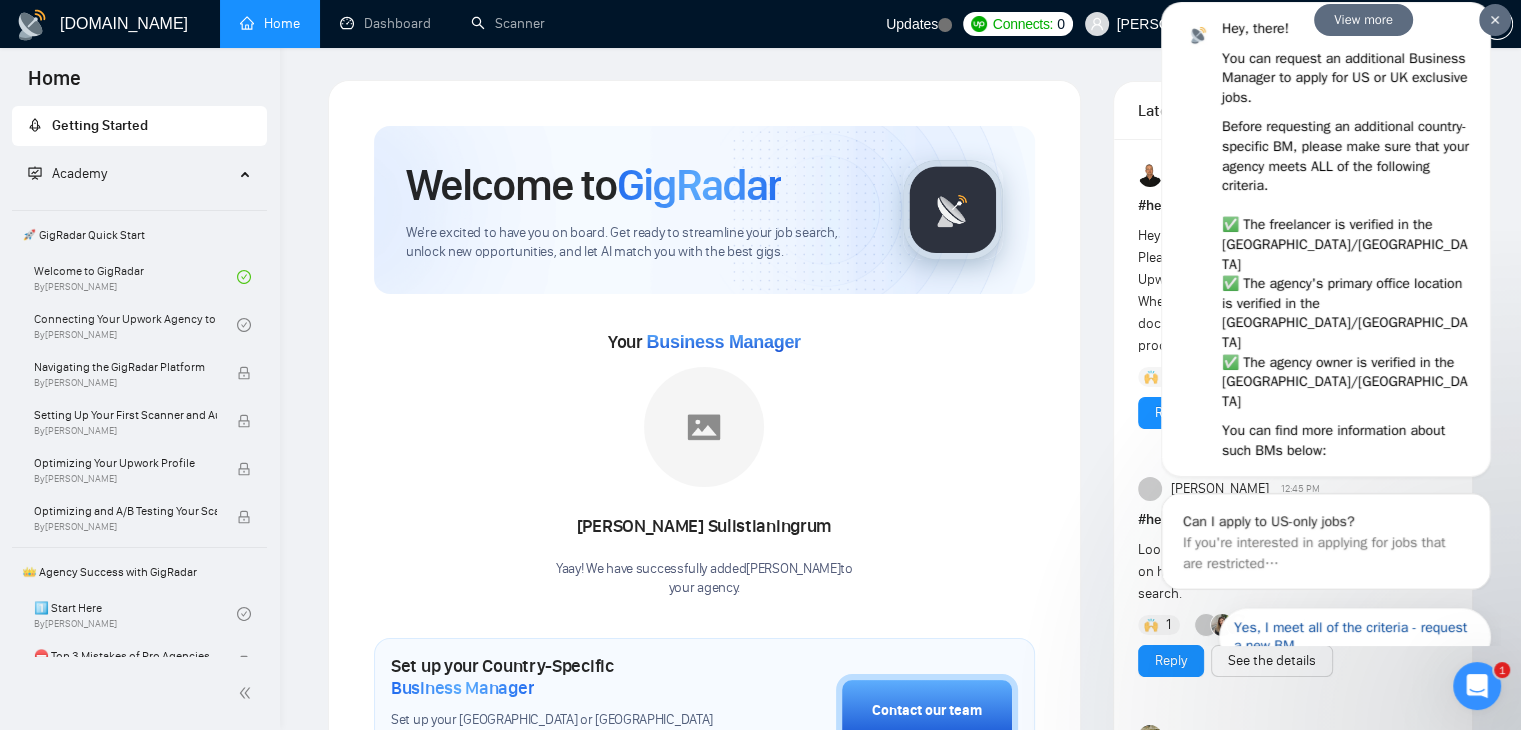 click at bounding box center [1495, 20] 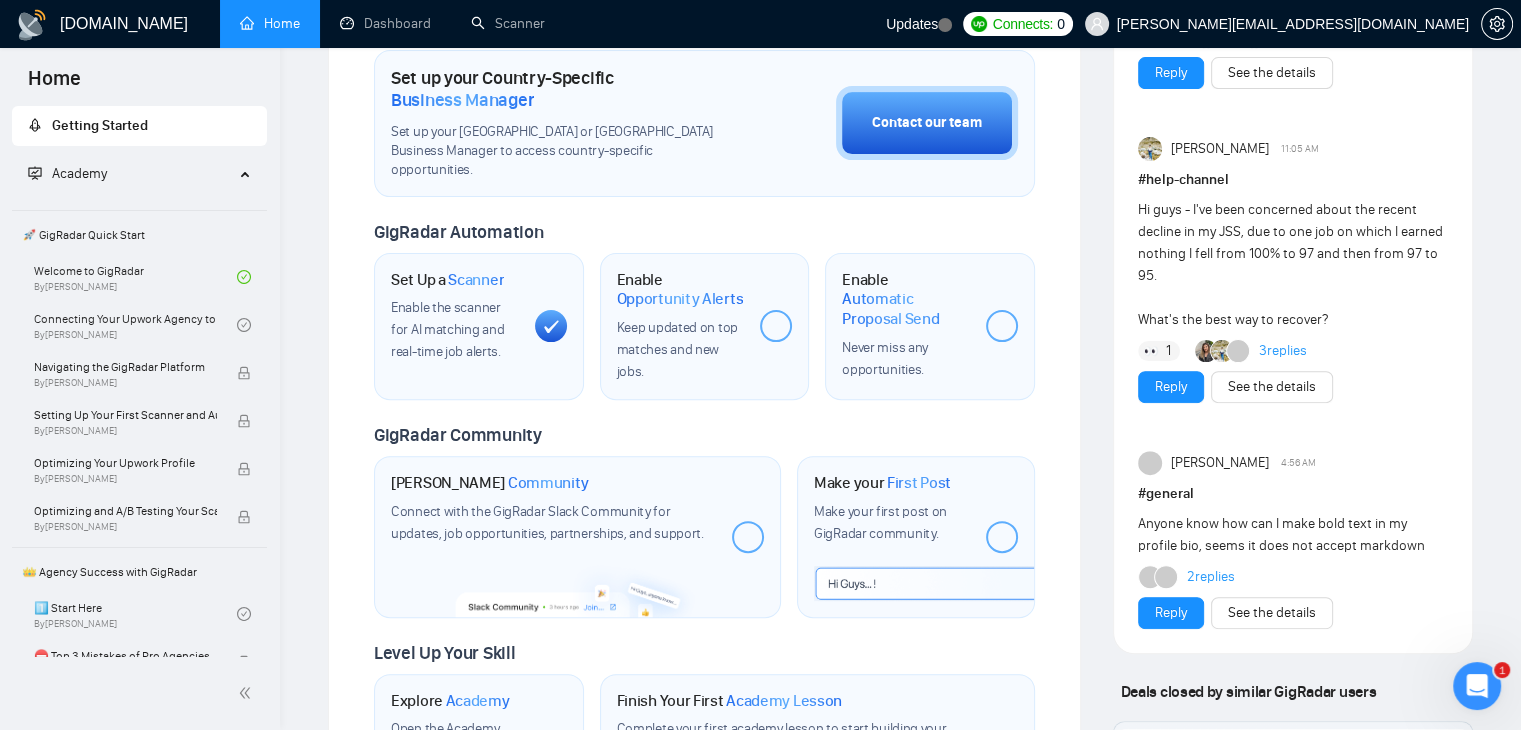 scroll, scrollTop: 0, scrollLeft: 0, axis: both 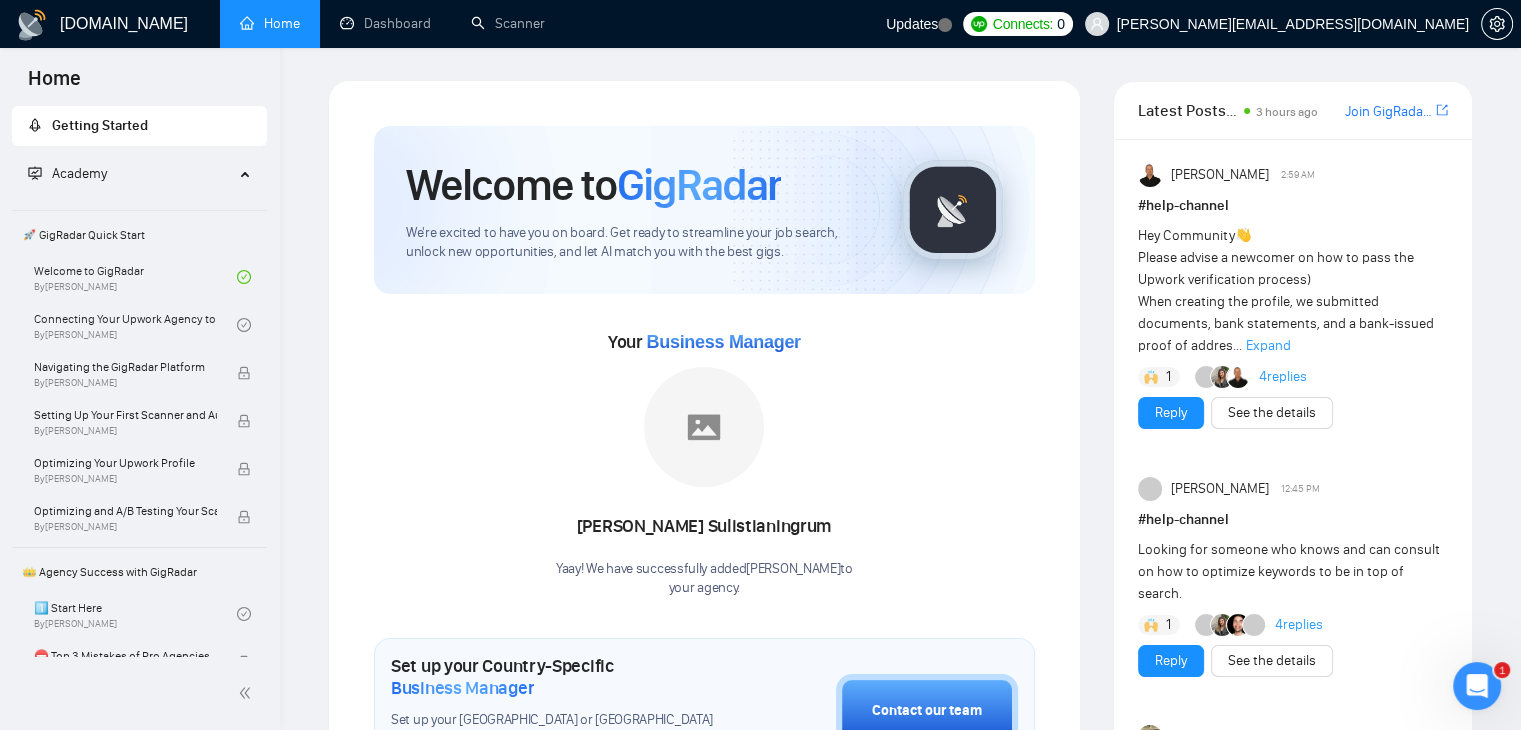 drag, startPoint x: 703, startPoint y: 582, endPoint x: 685, endPoint y: 524, distance: 60.728905 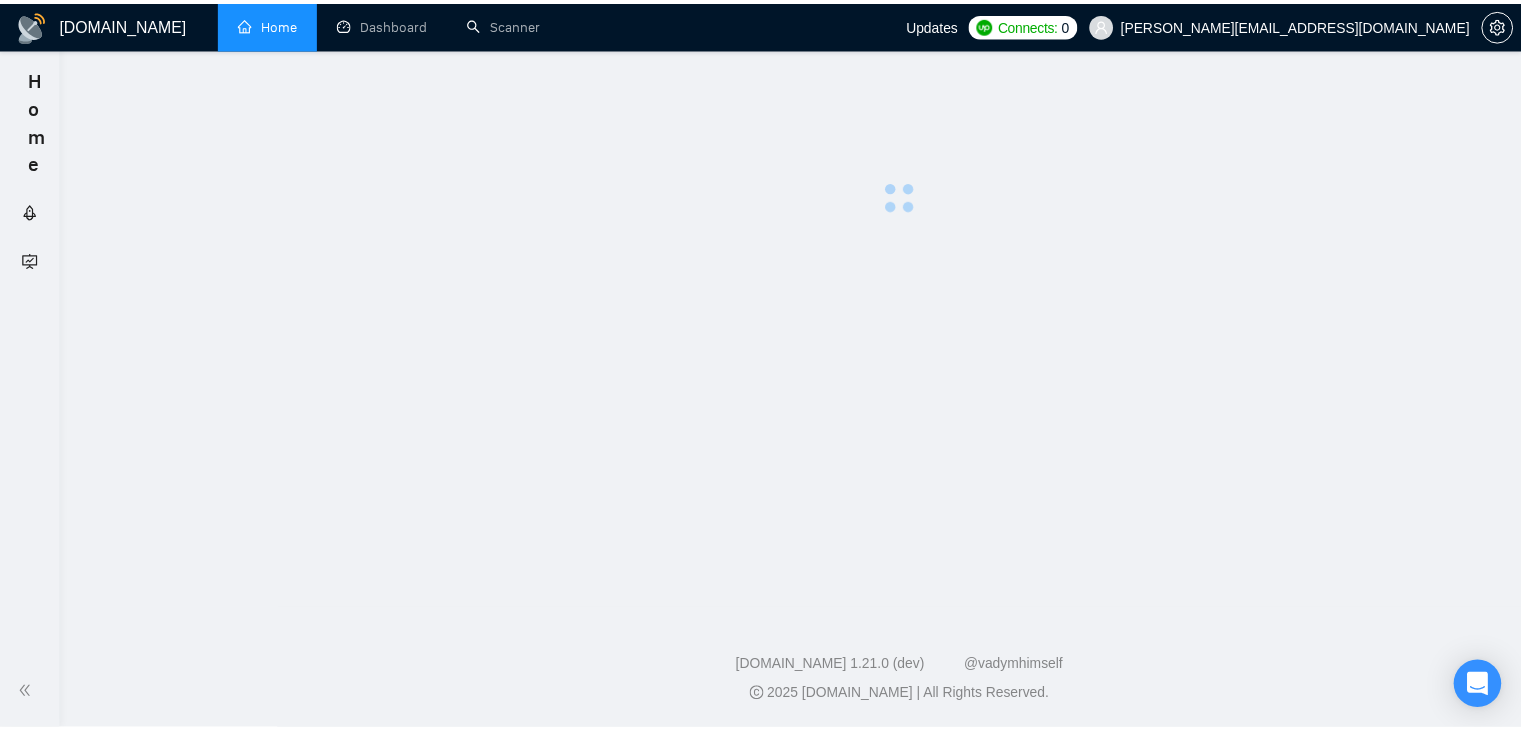 scroll, scrollTop: 0, scrollLeft: 0, axis: both 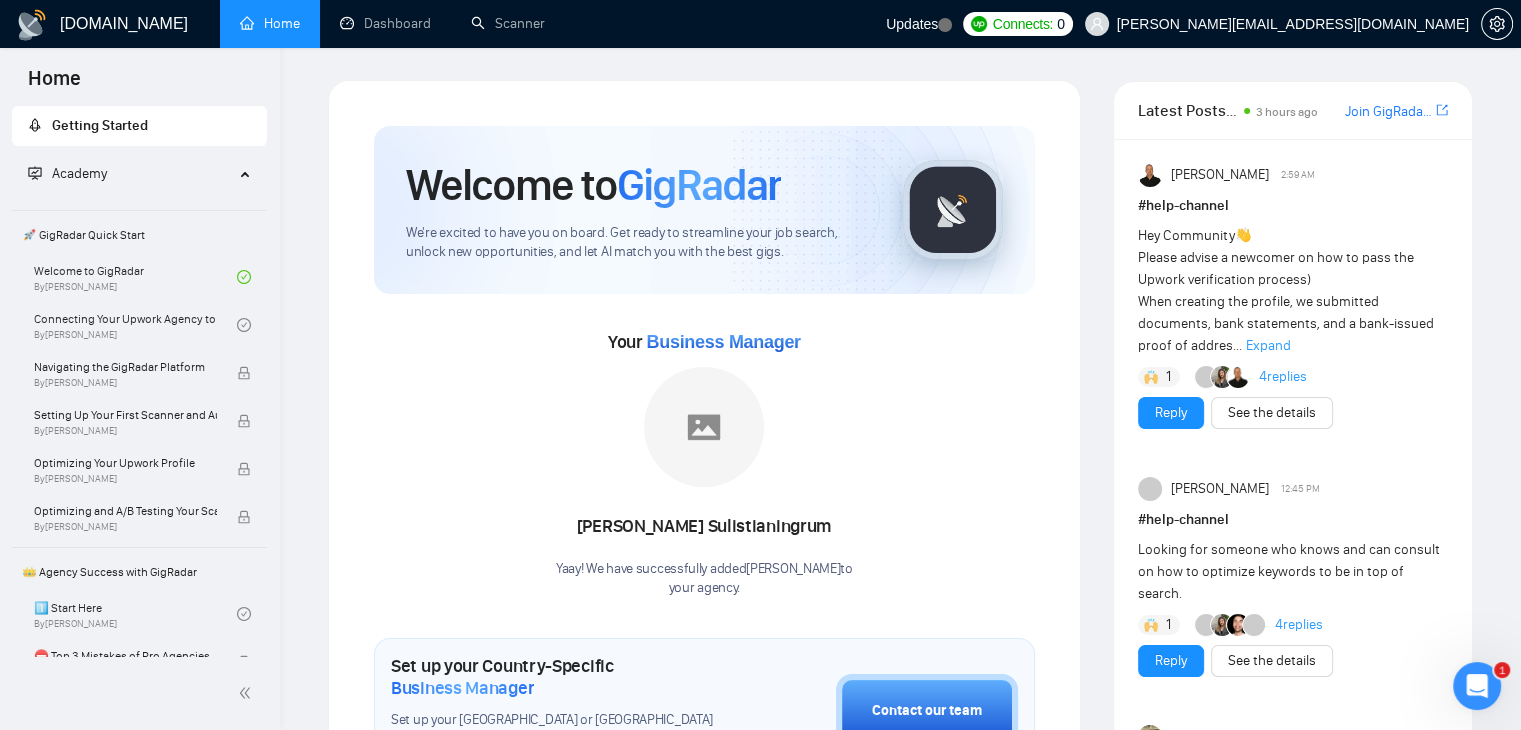 click at bounding box center [704, 427] 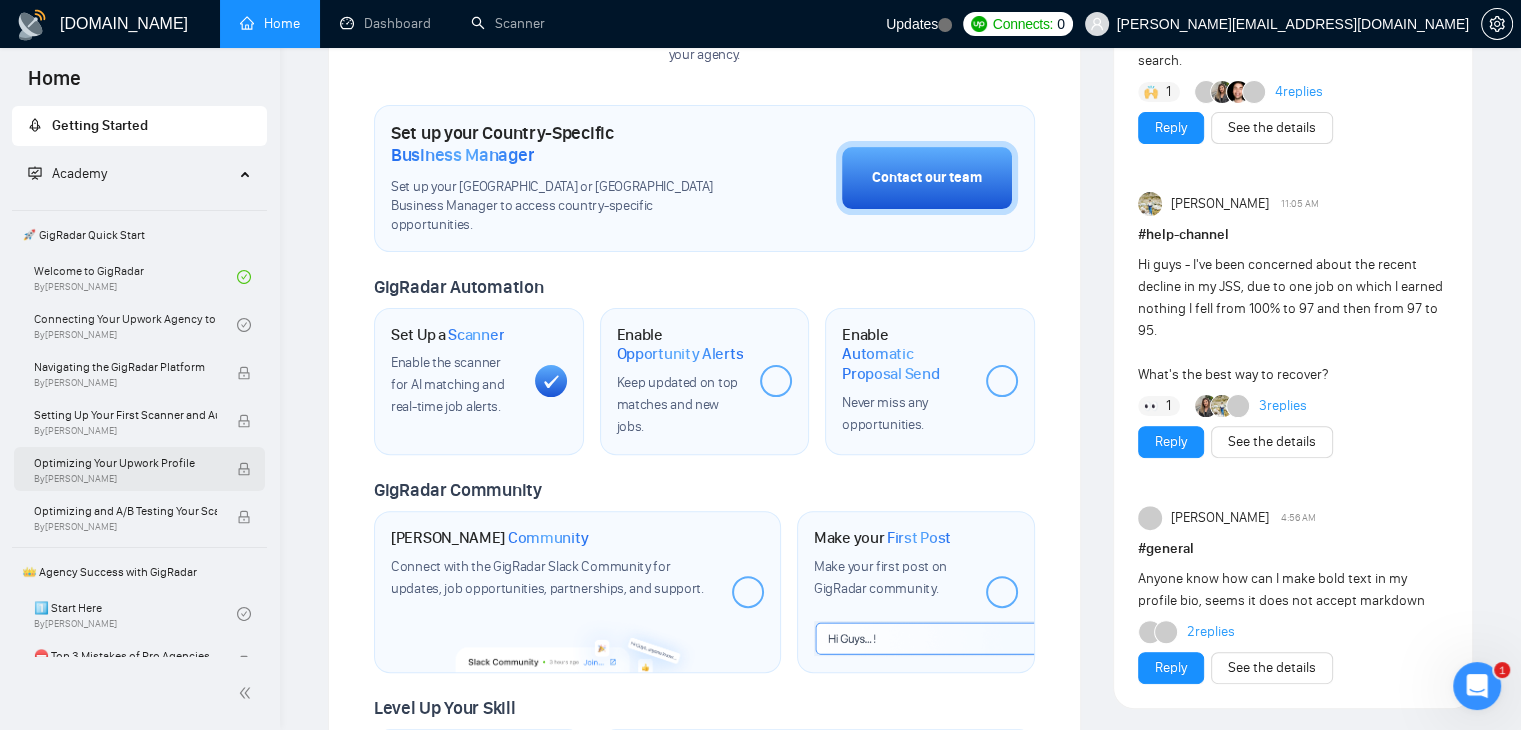 scroll, scrollTop: 700, scrollLeft: 0, axis: vertical 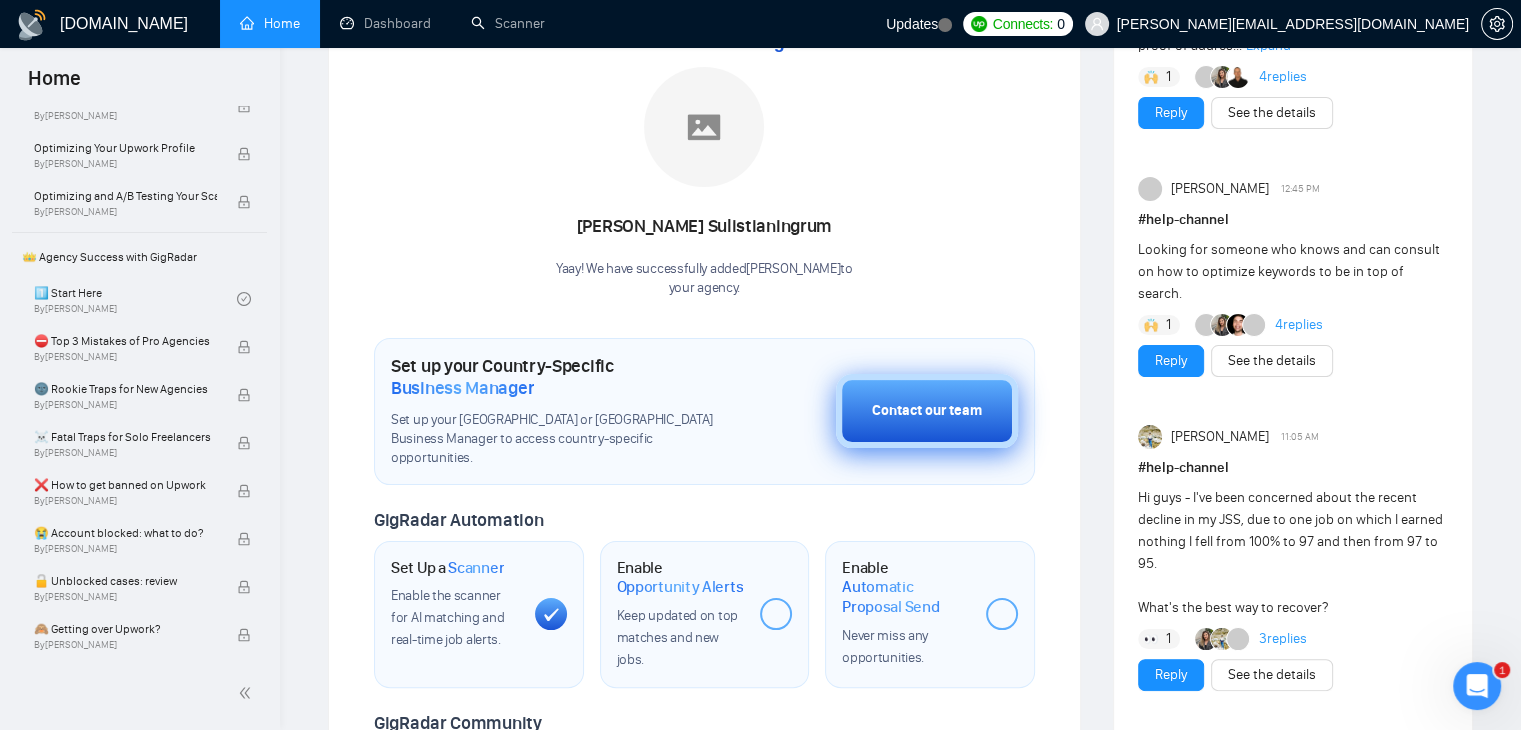 click on "Contact our team" at bounding box center (927, 411) 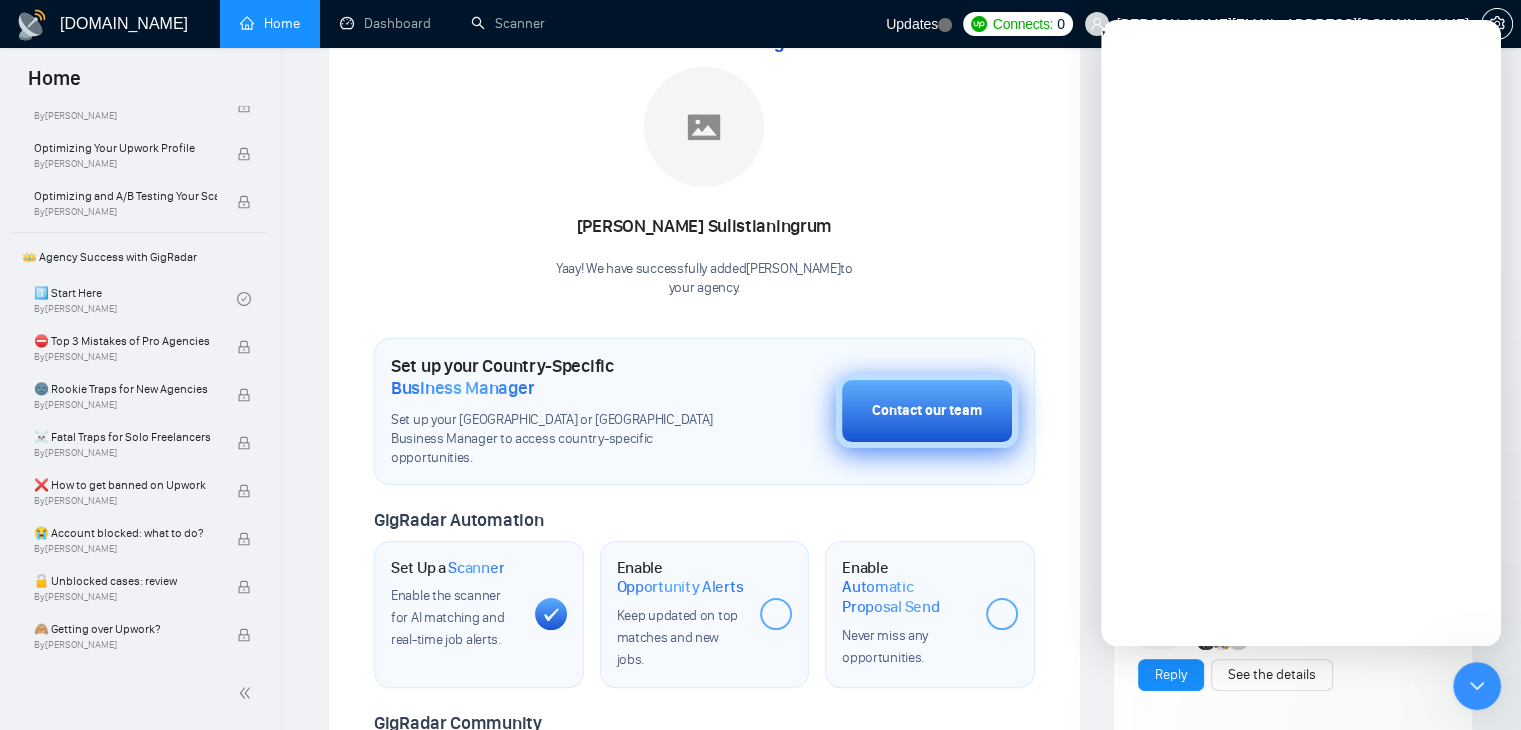 scroll, scrollTop: 0, scrollLeft: 0, axis: both 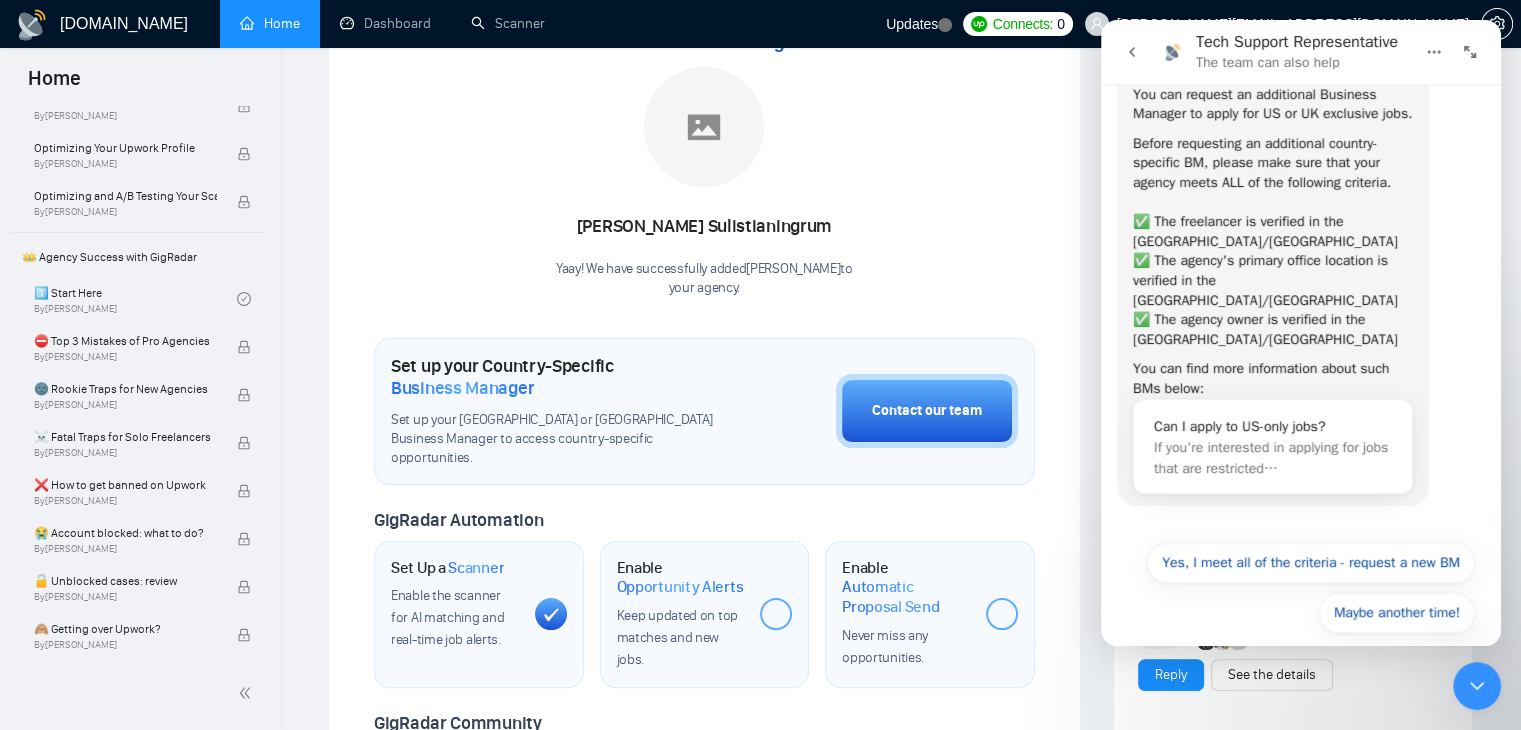 click 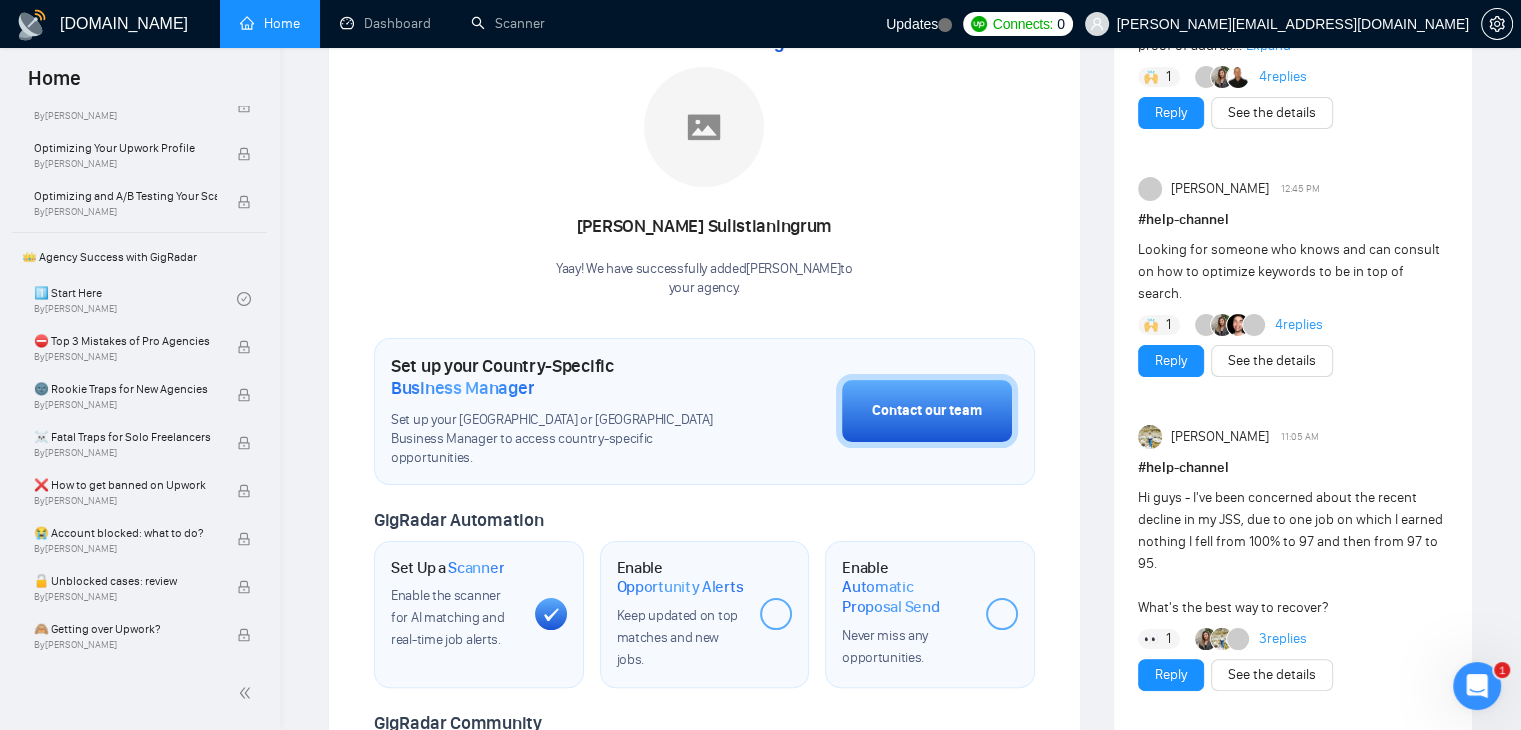 scroll, scrollTop: 0, scrollLeft: 0, axis: both 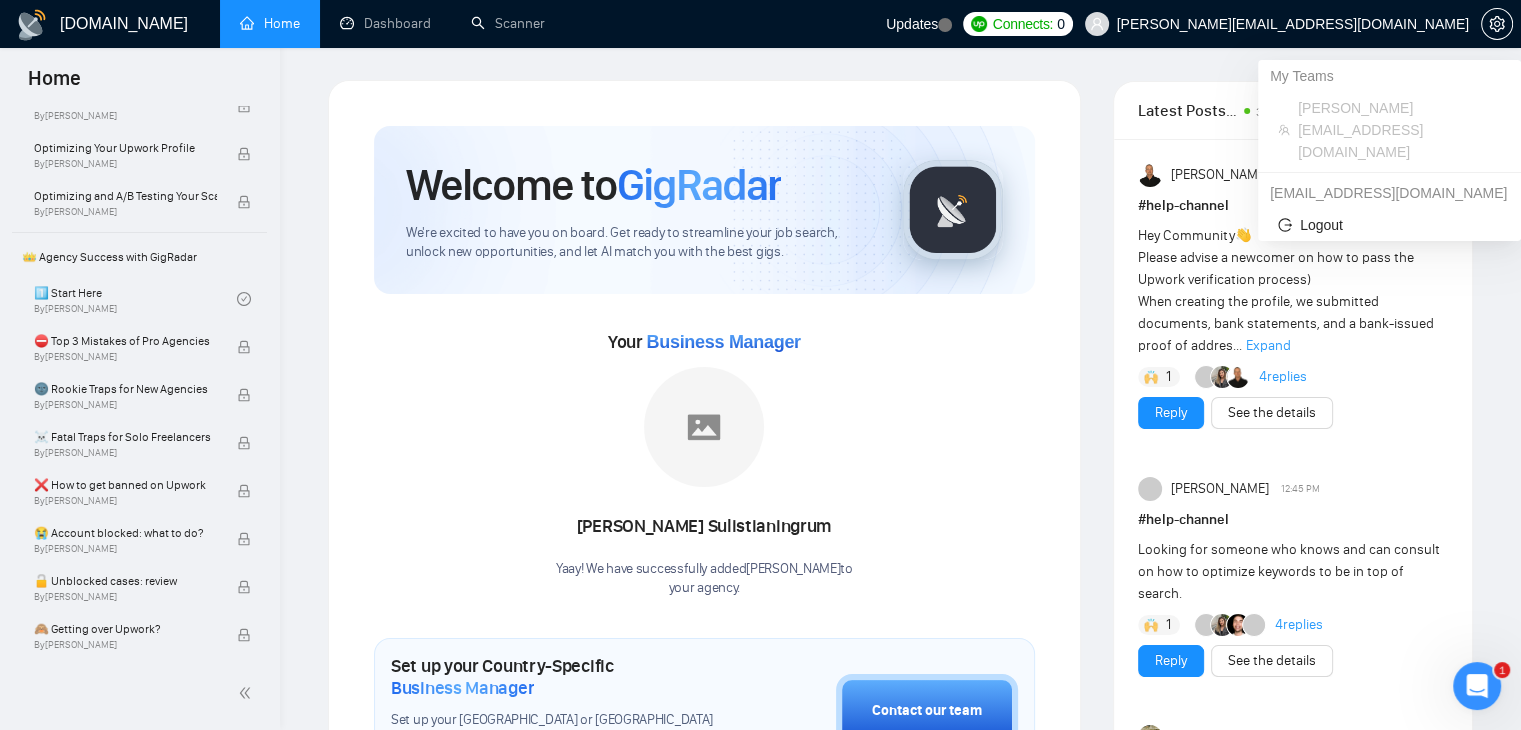 click on "Updates
Connects: 0 [PERSON_NAME][EMAIL_ADDRESS][DOMAIN_NAME]" at bounding box center (1203, 24) 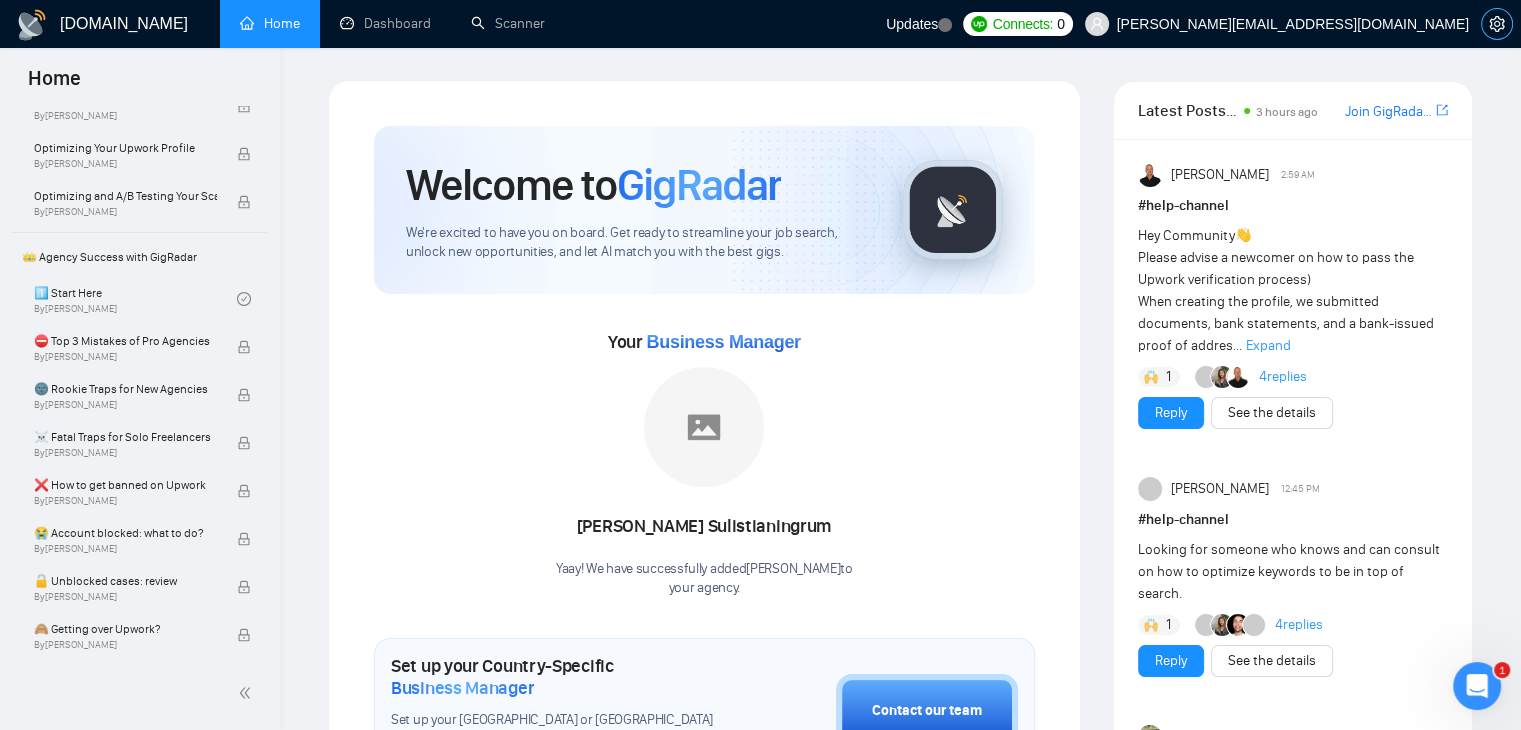 click 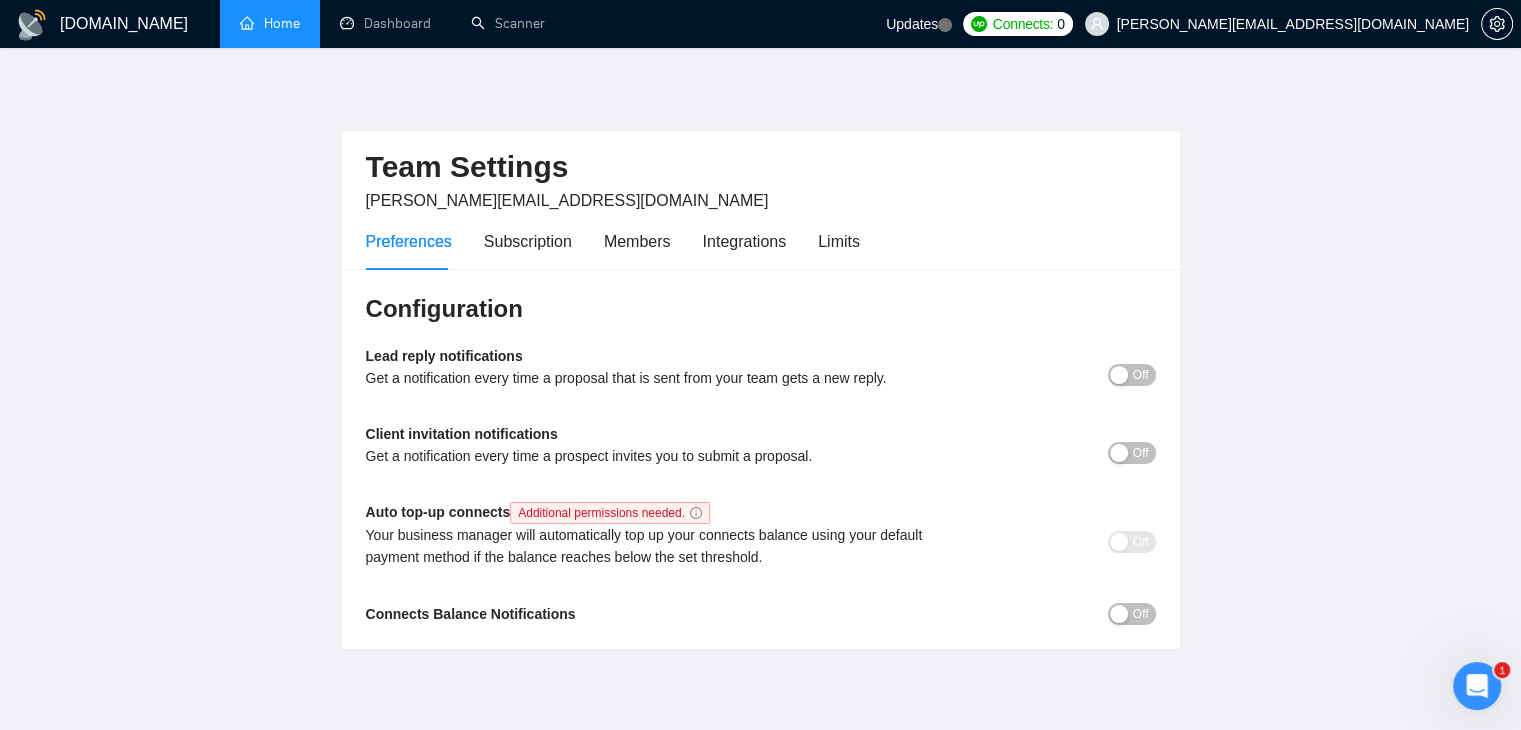 click on "Home" at bounding box center (270, 23) 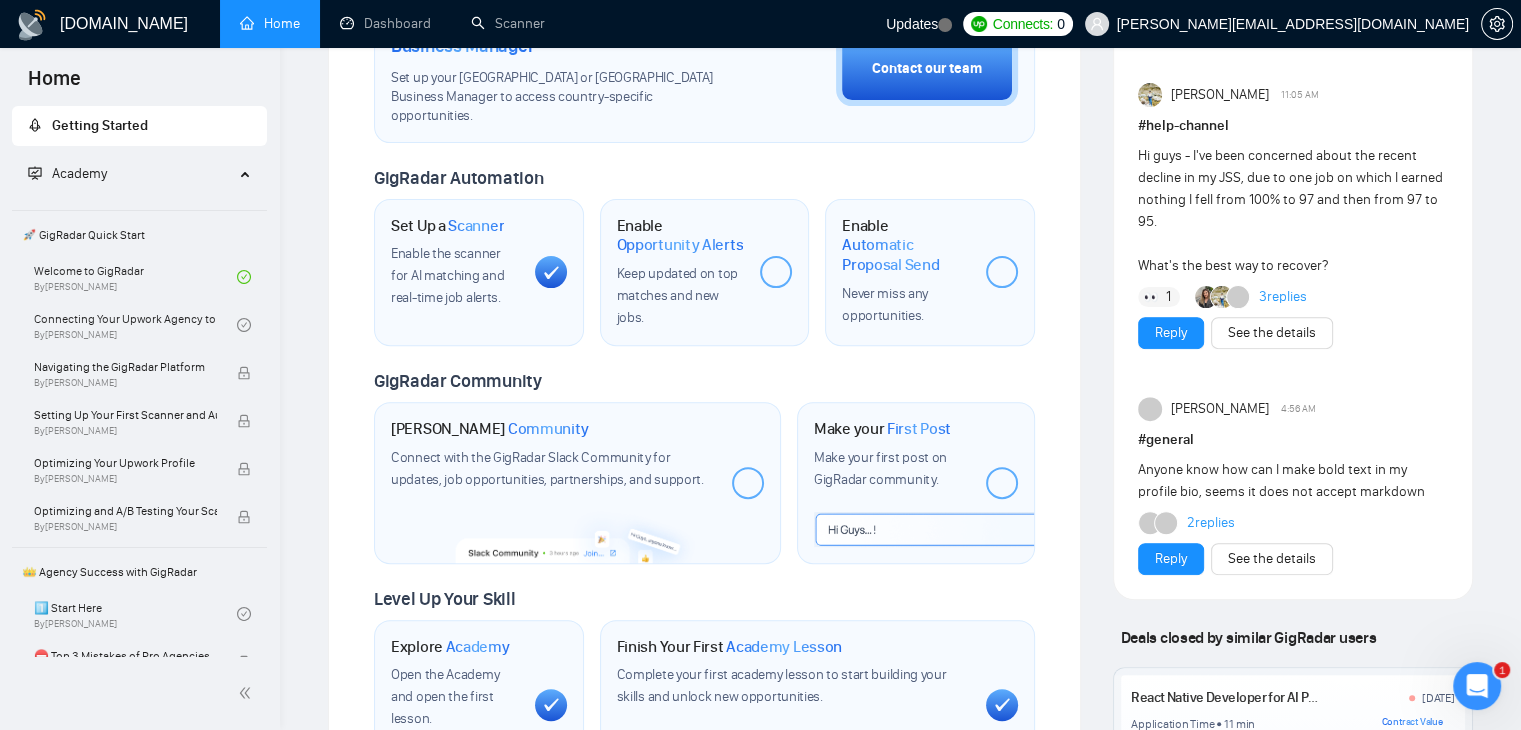 scroll, scrollTop: 900, scrollLeft: 0, axis: vertical 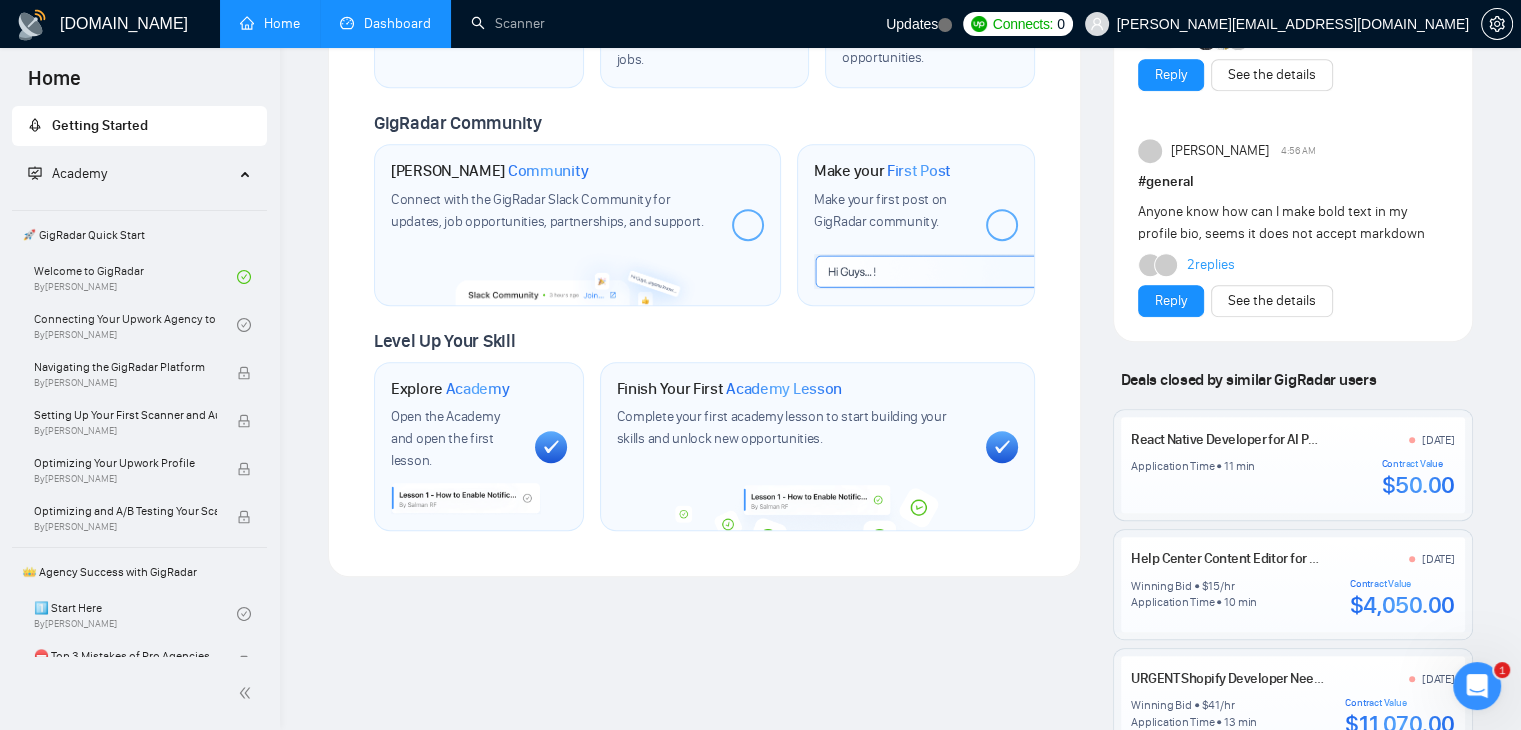 click on "Dashboard" at bounding box center (385, 23) 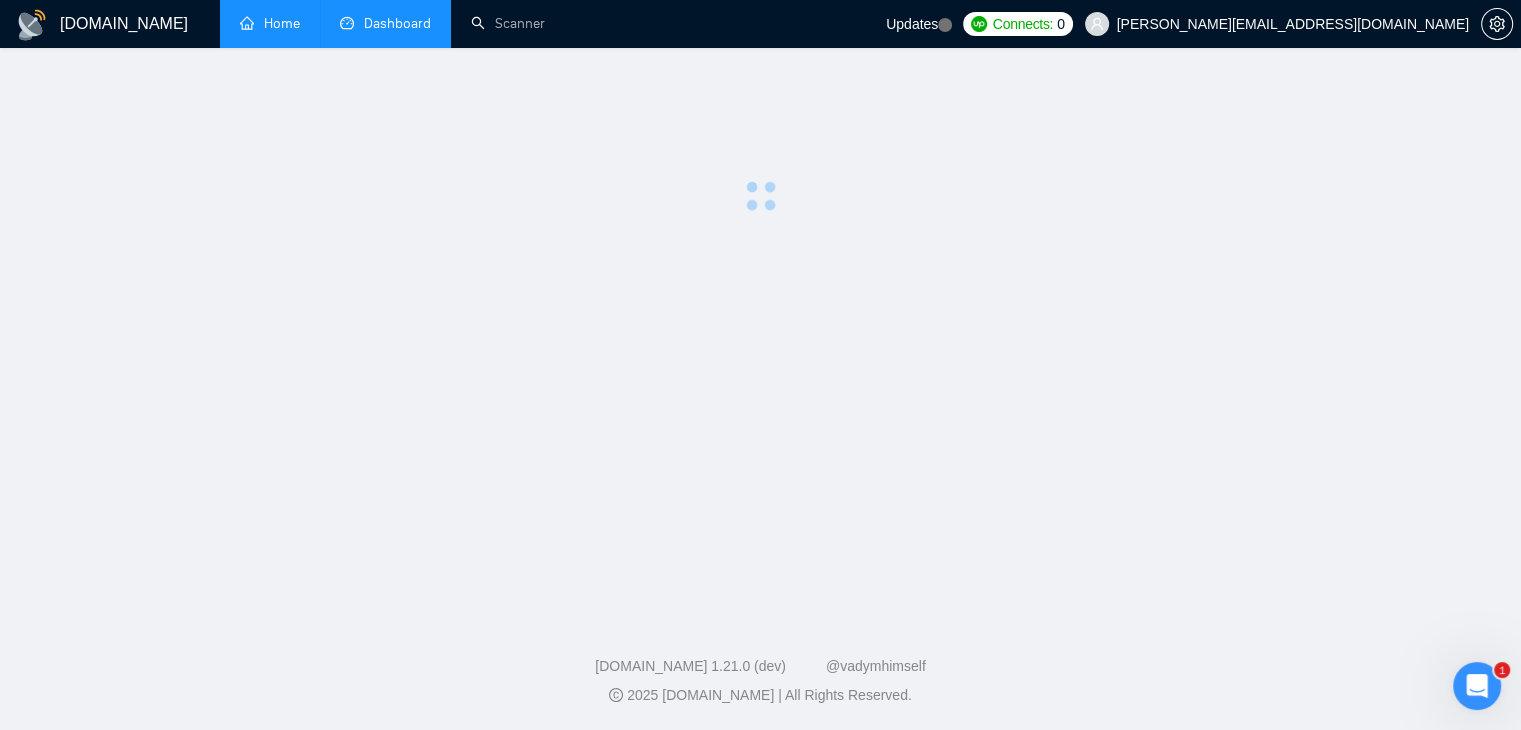scroll, scrollTop: 0, scrollLeft: 0, axis: both 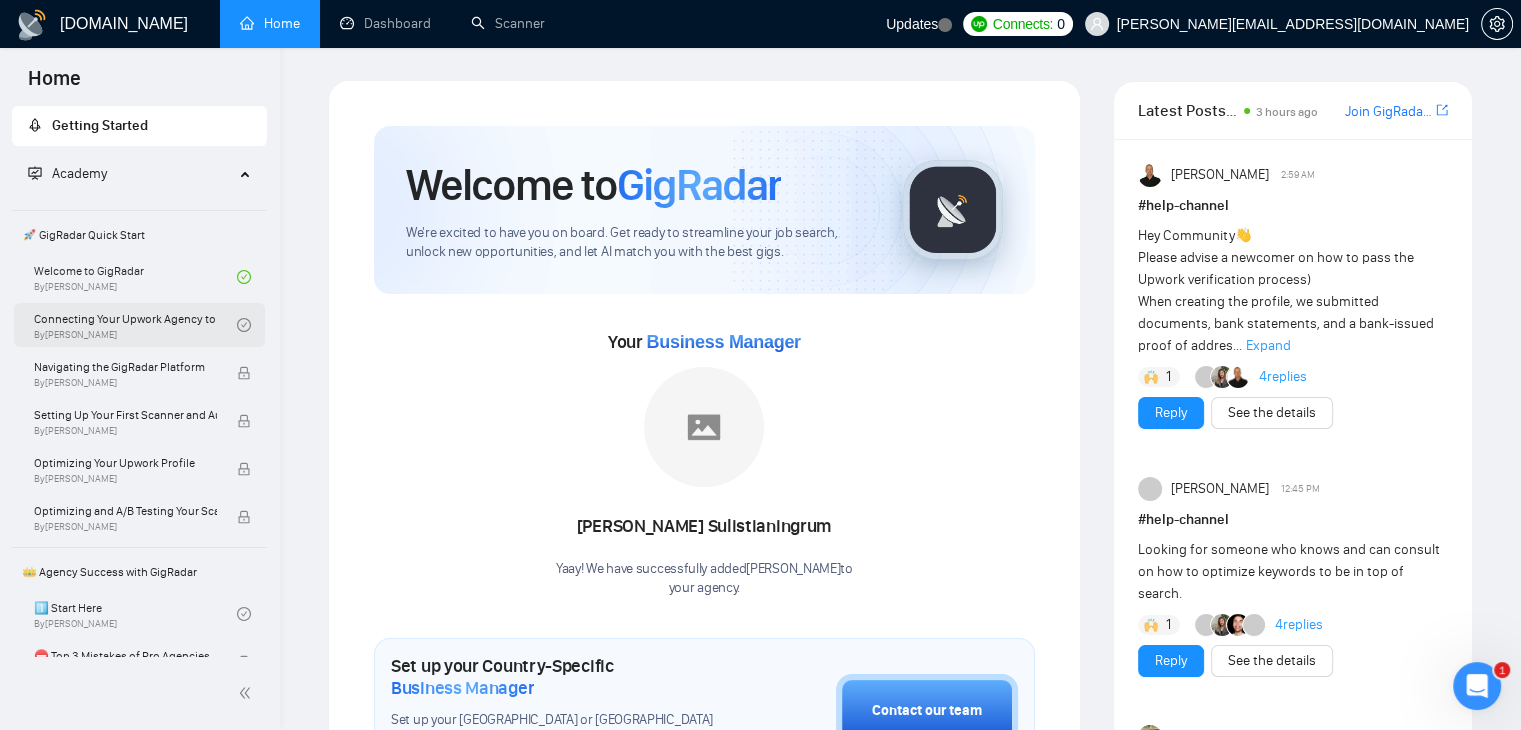 click on "Connecting Your Upwork Agency to GigRadar By  Vlad Timinsky" at bounding box center [135, 325] 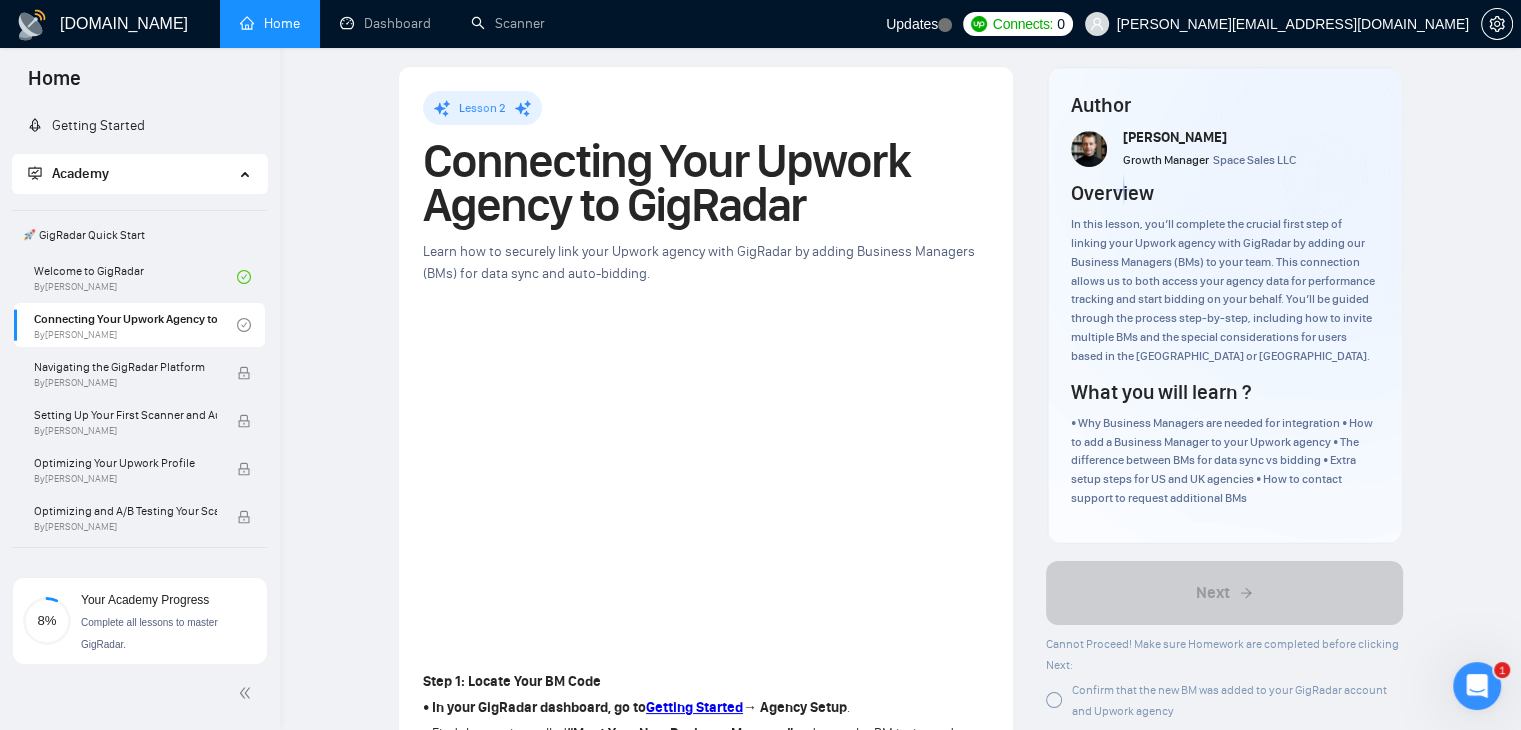 scroll, scrollTop: 0, scrollLeft: 0, axis: both 